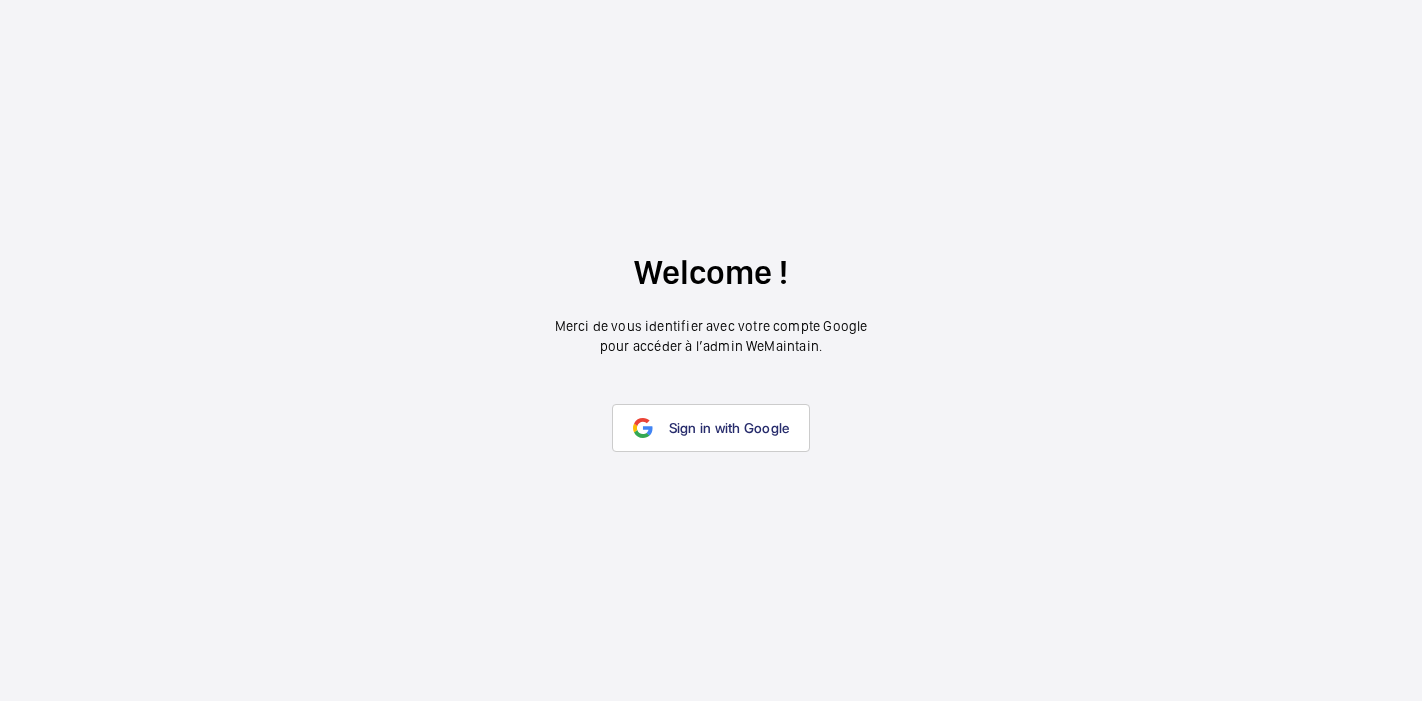 scroll, scrollTop: 0, scrollLeft: 0, axis: both 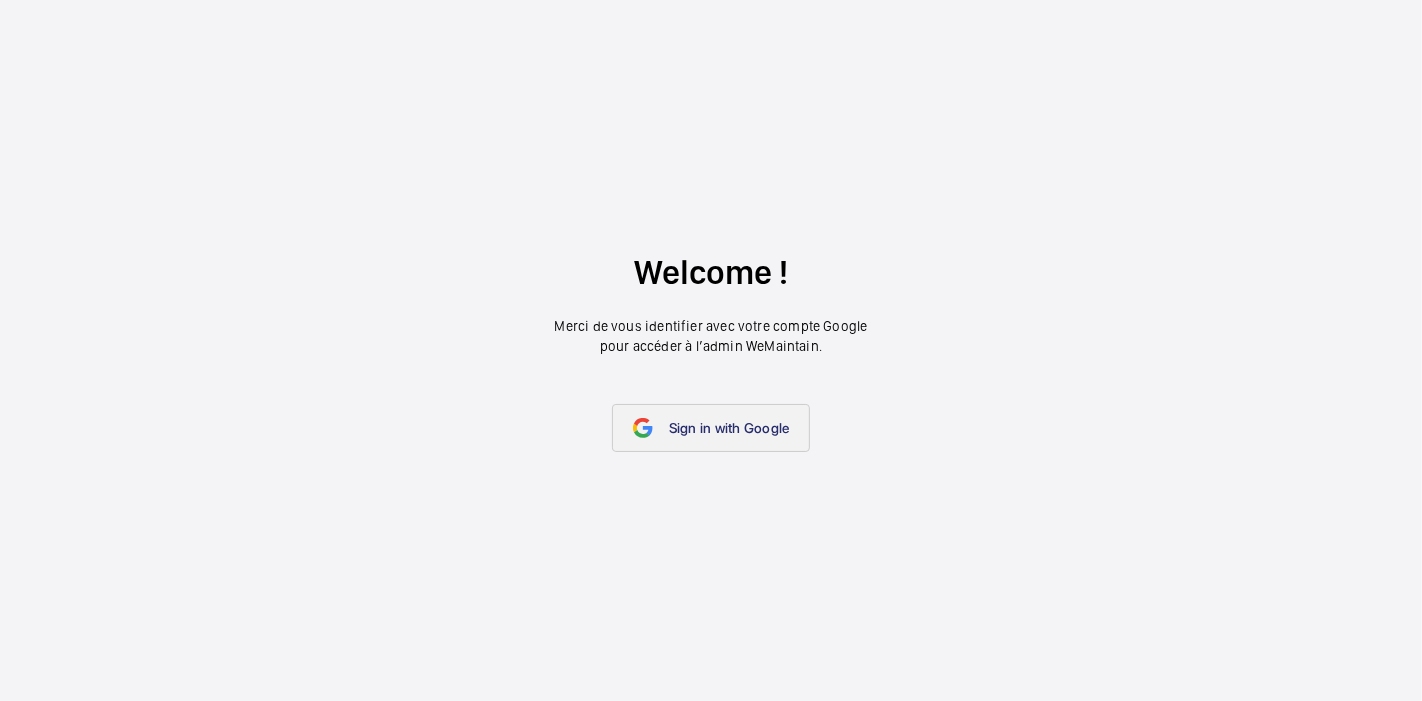 click on "Sign in with Google" 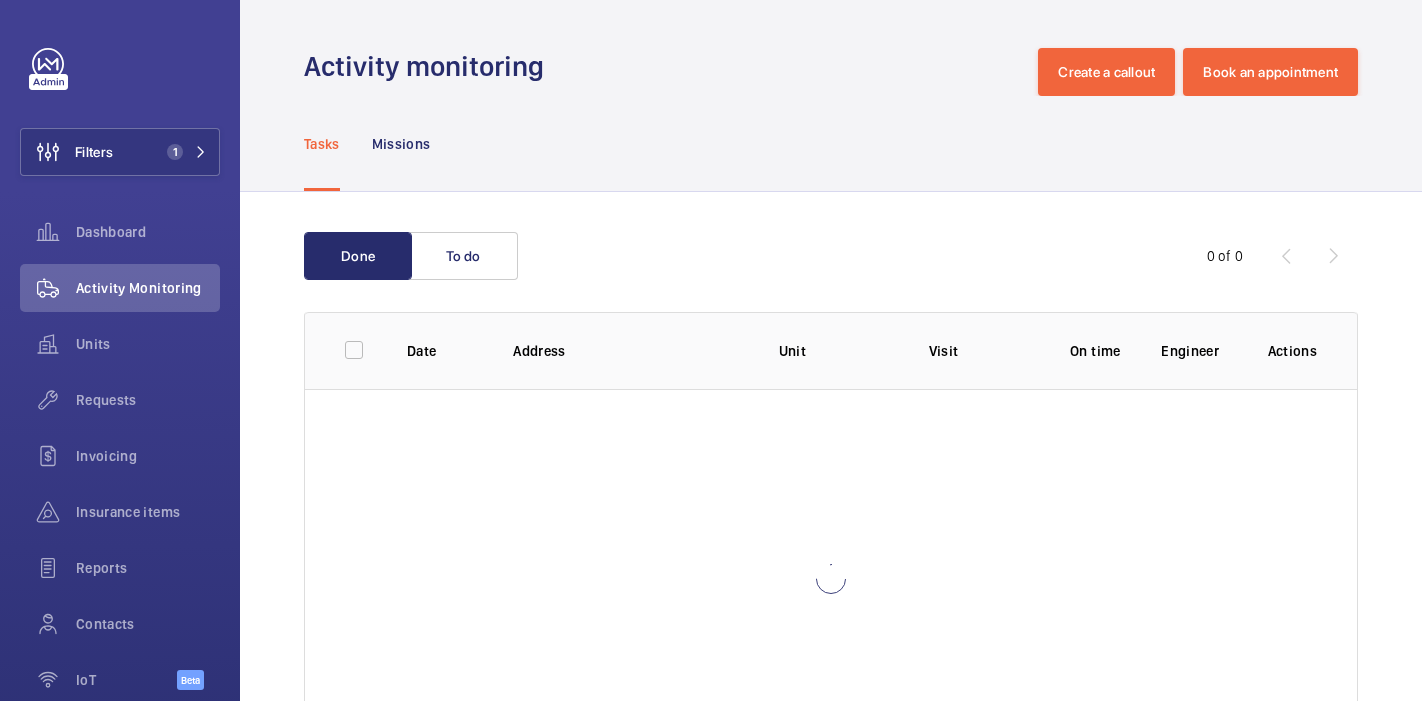 scroll, scrollTop: 0, scrollLeft: 0, axis: both 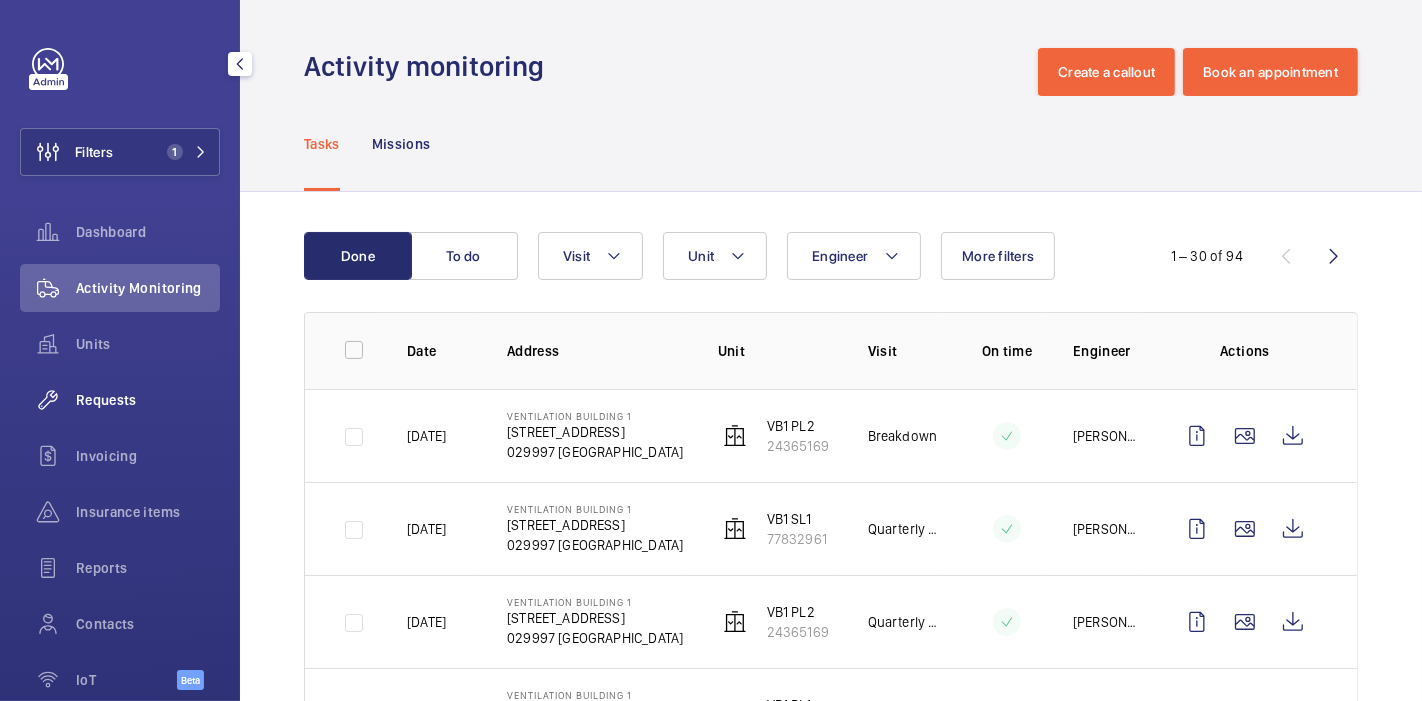 click on "Requests" 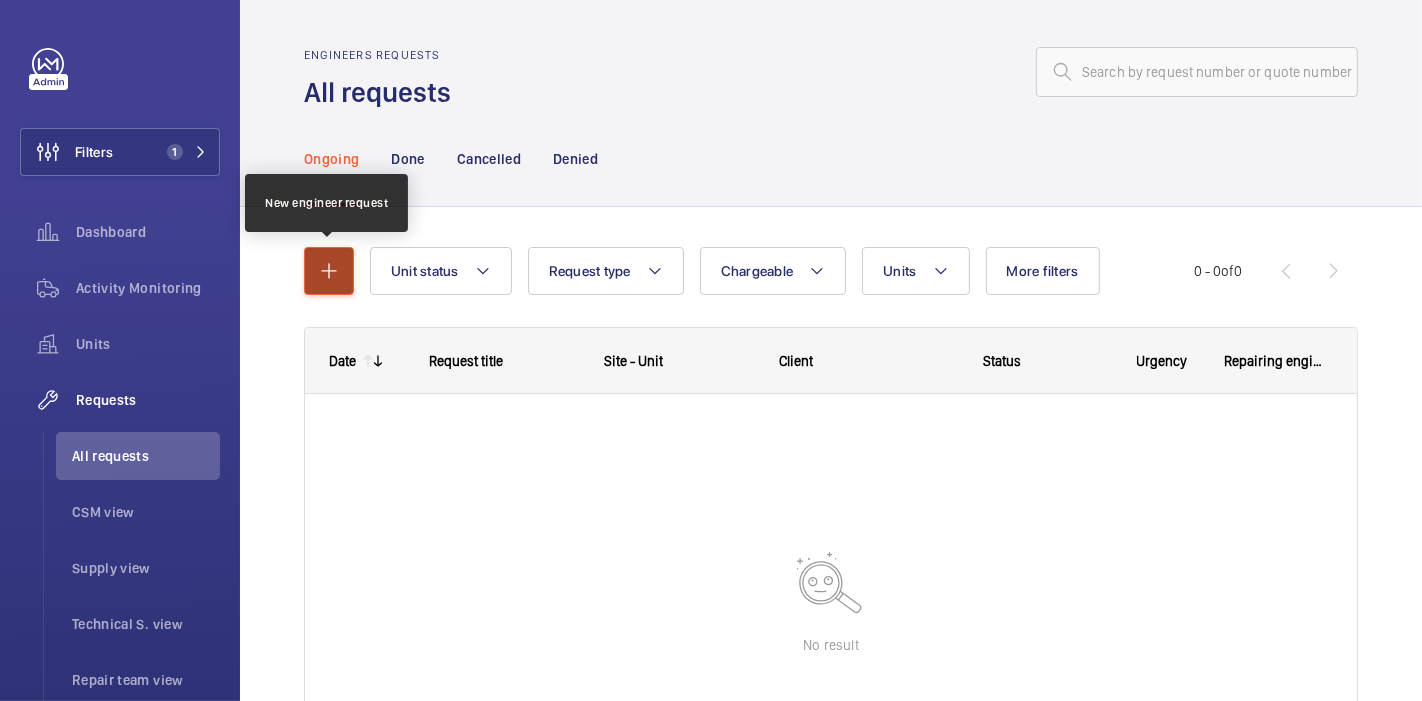 click 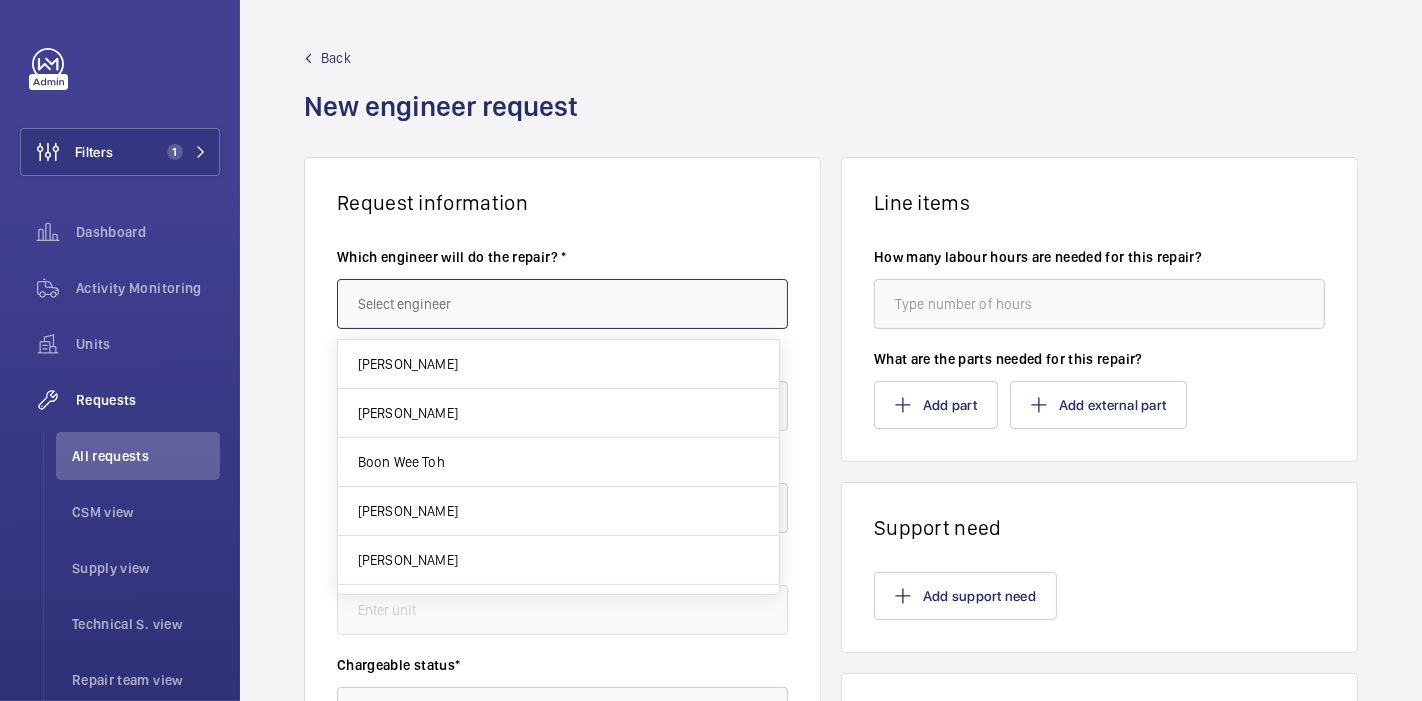 click at bounding box center (562, 304) 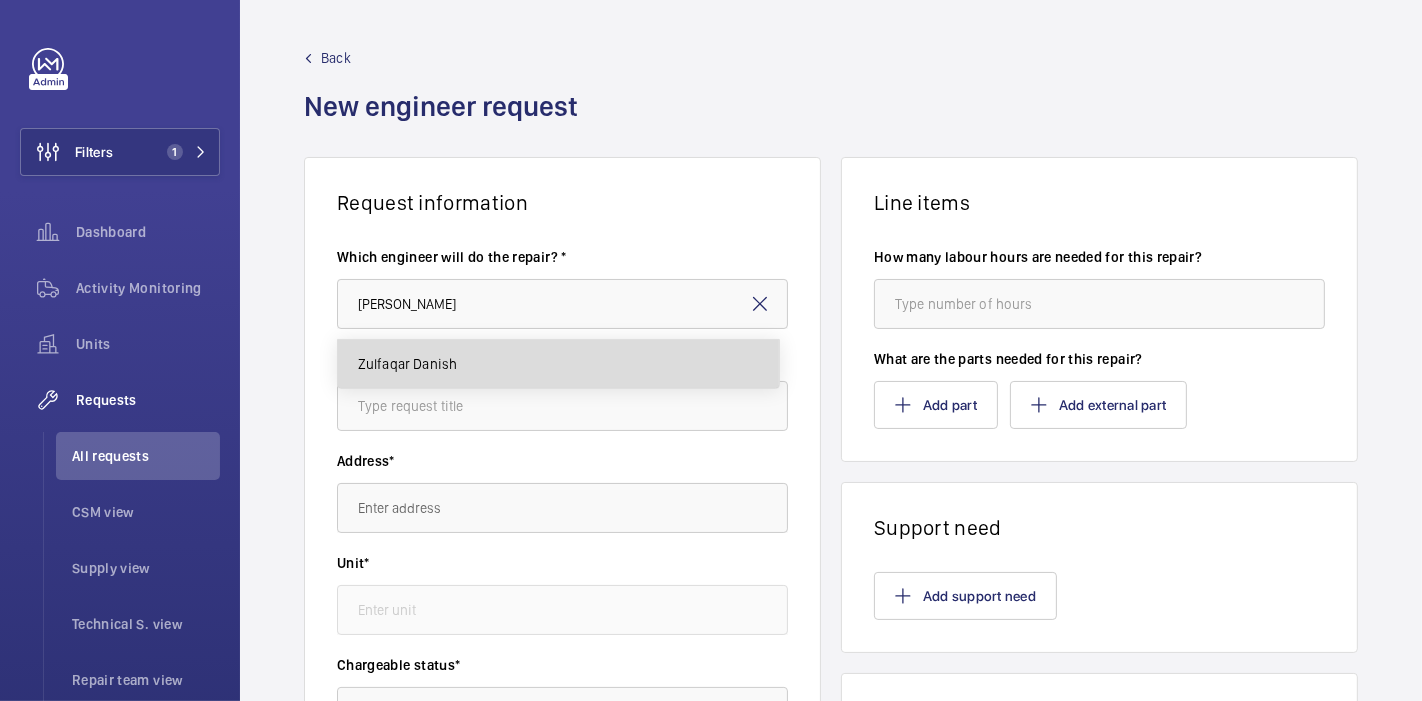 click on "Zulfaqar Danish" at bounding box center [558, 364] 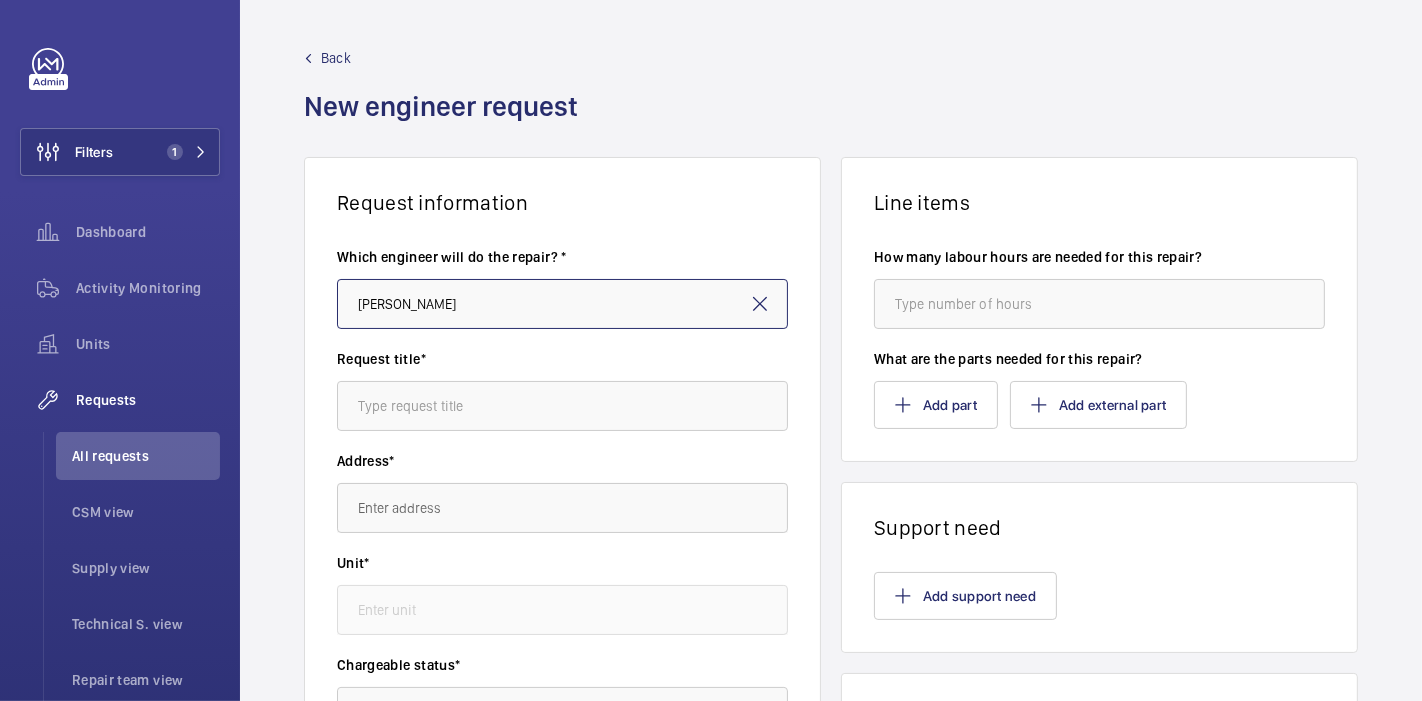 type on "Zulfaqar Danish" 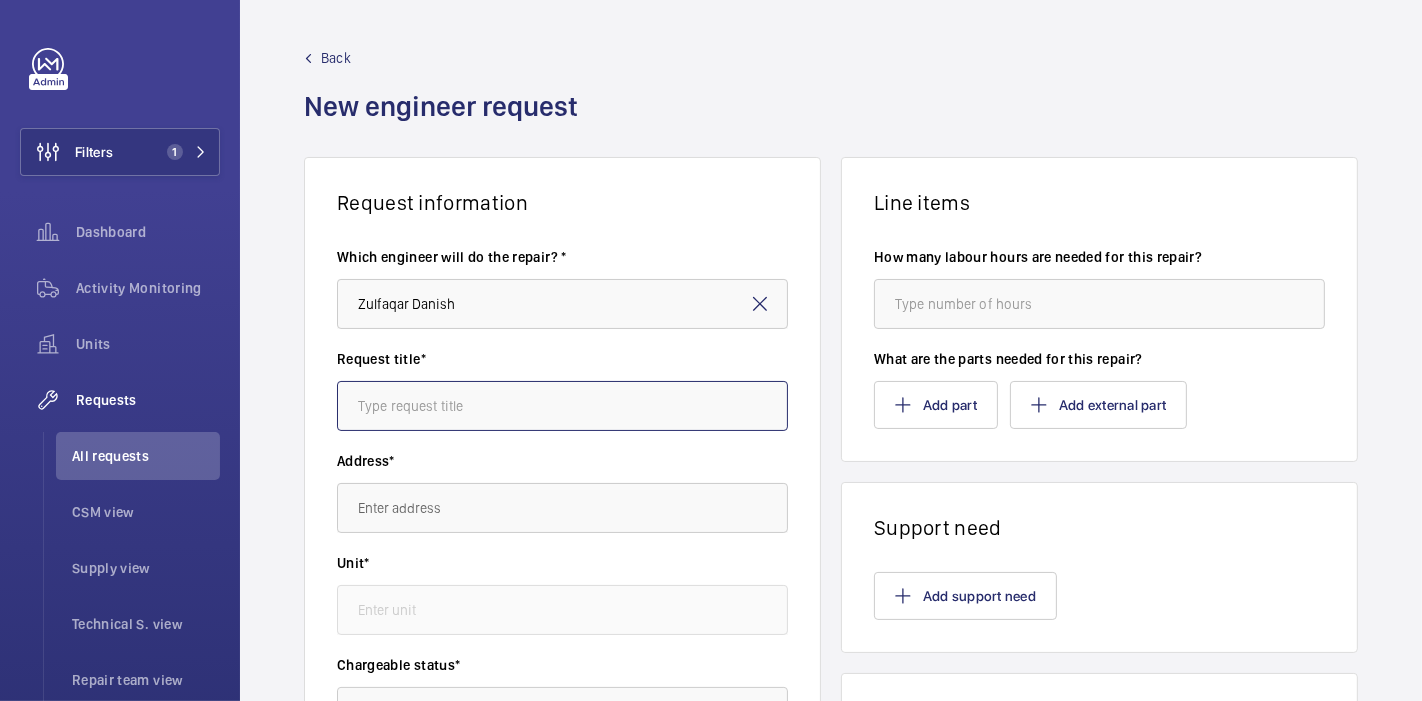 click 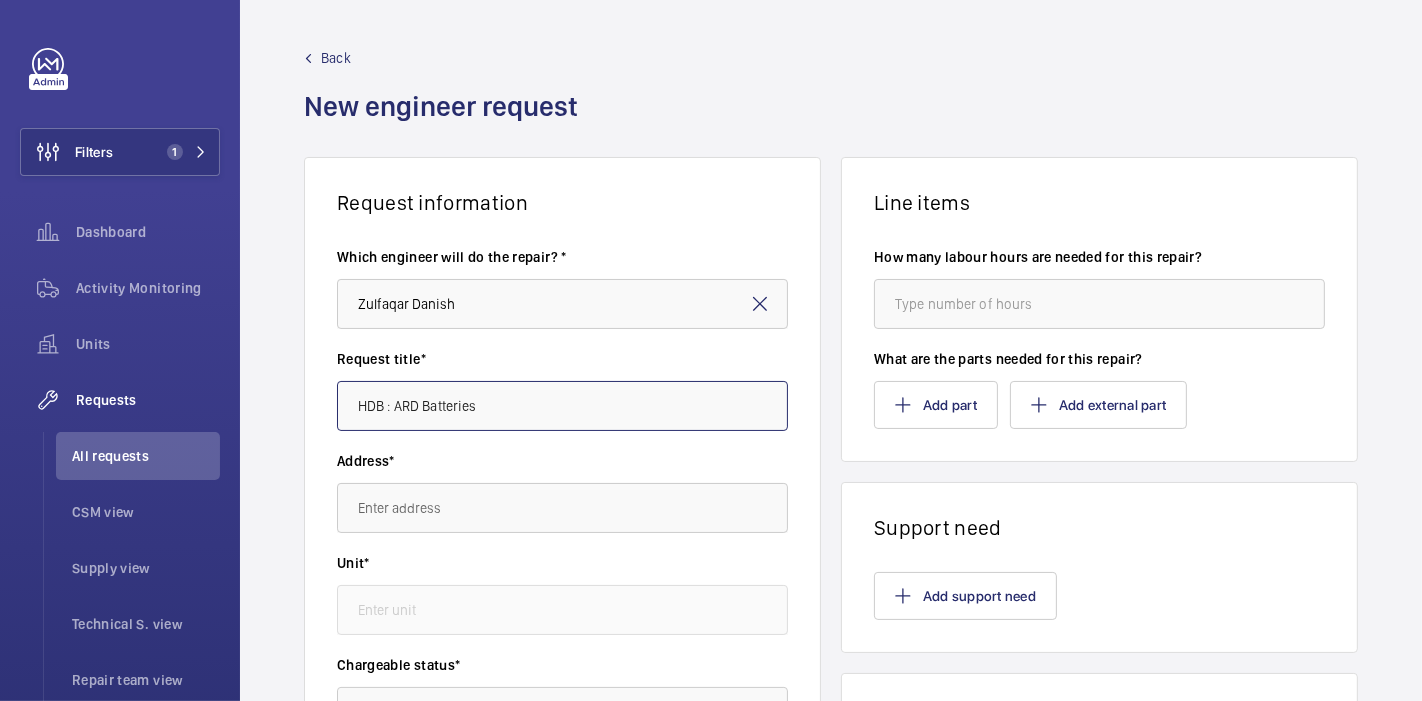 type on "HDB : ARD Batteries" 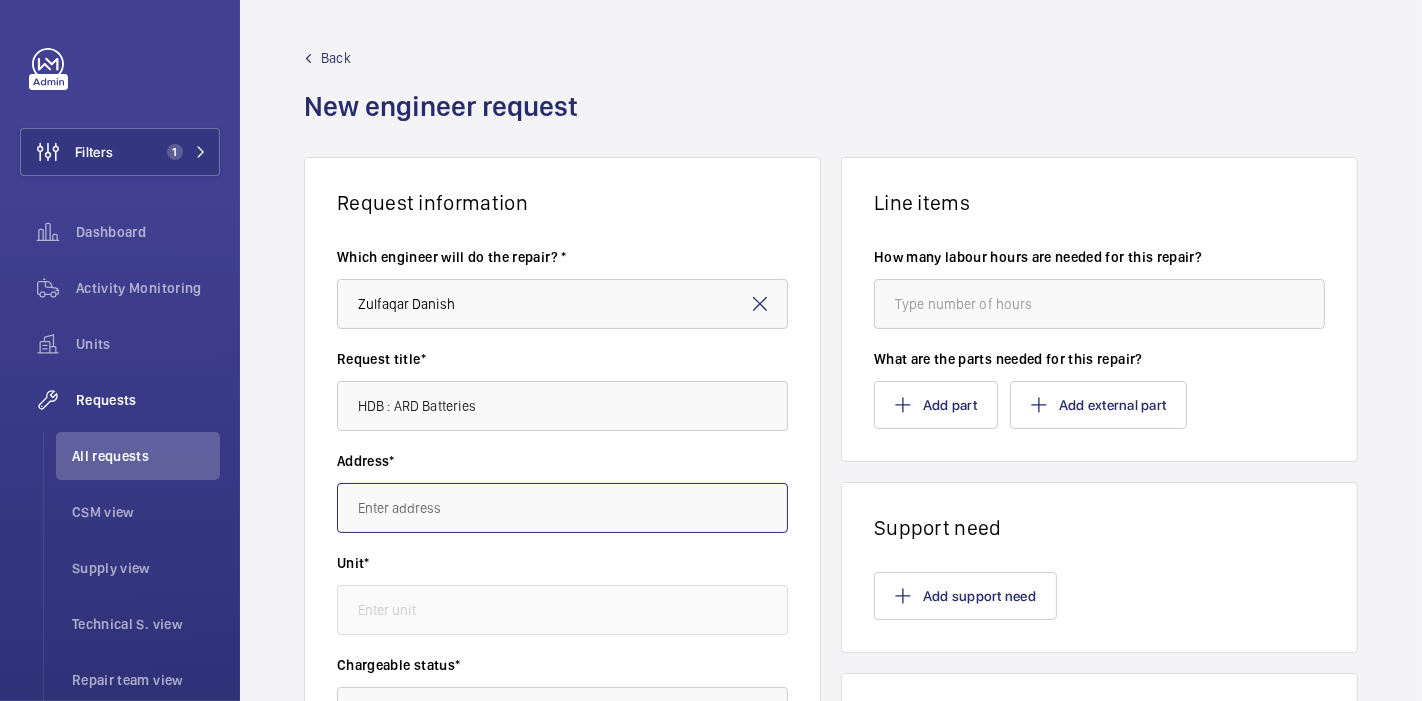 click at bounding box center (562, 508) 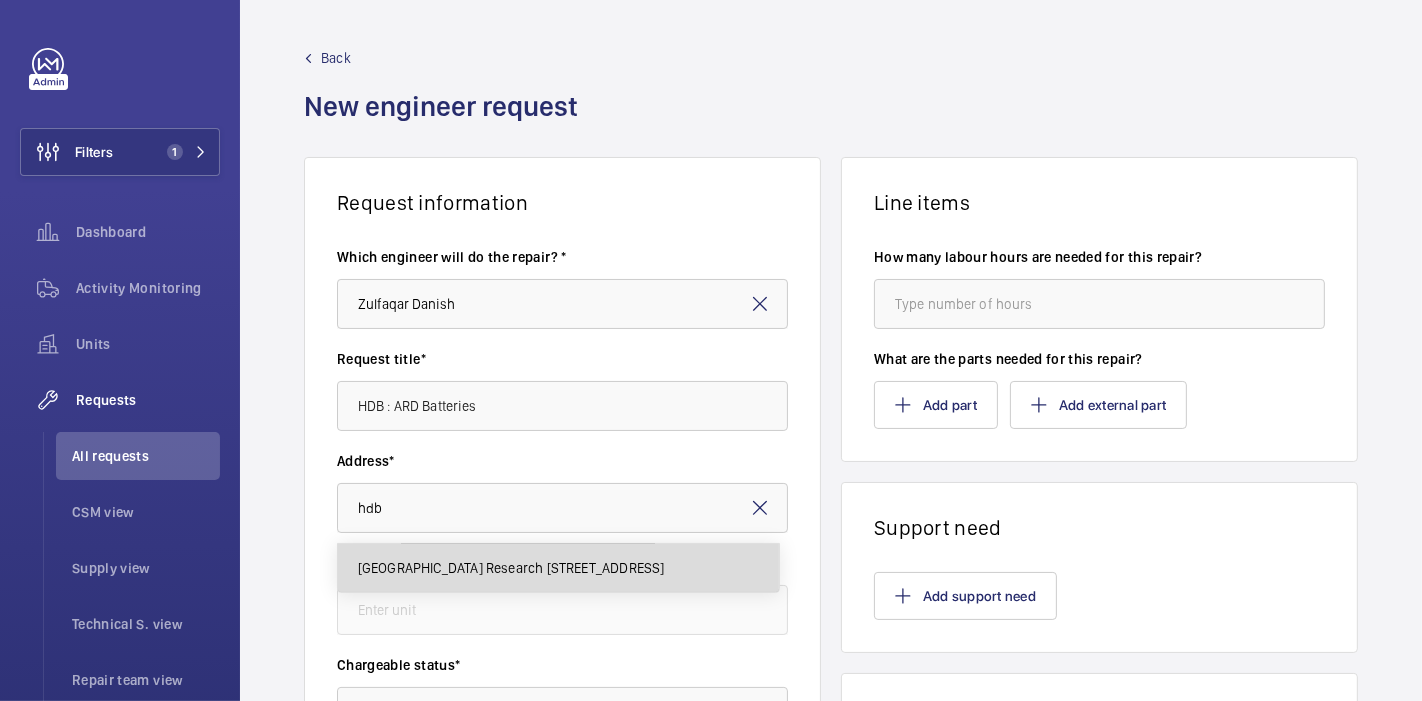 click on "[GEOGRAPHIC_DATA] Research [STREET_ADDRESS]" at bounding box center (511, 568) 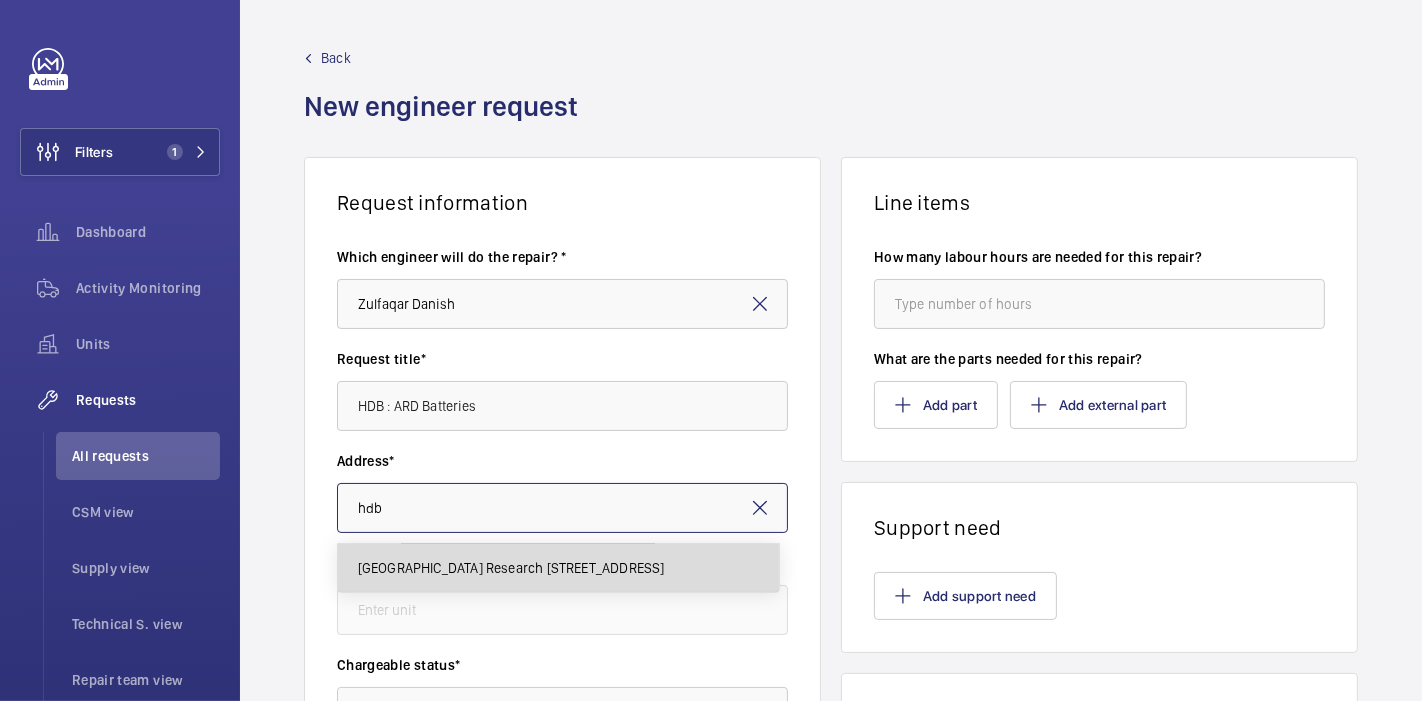type on "[GEOGRAPHIC_DATA] Research [STREET_ADDRESS]" 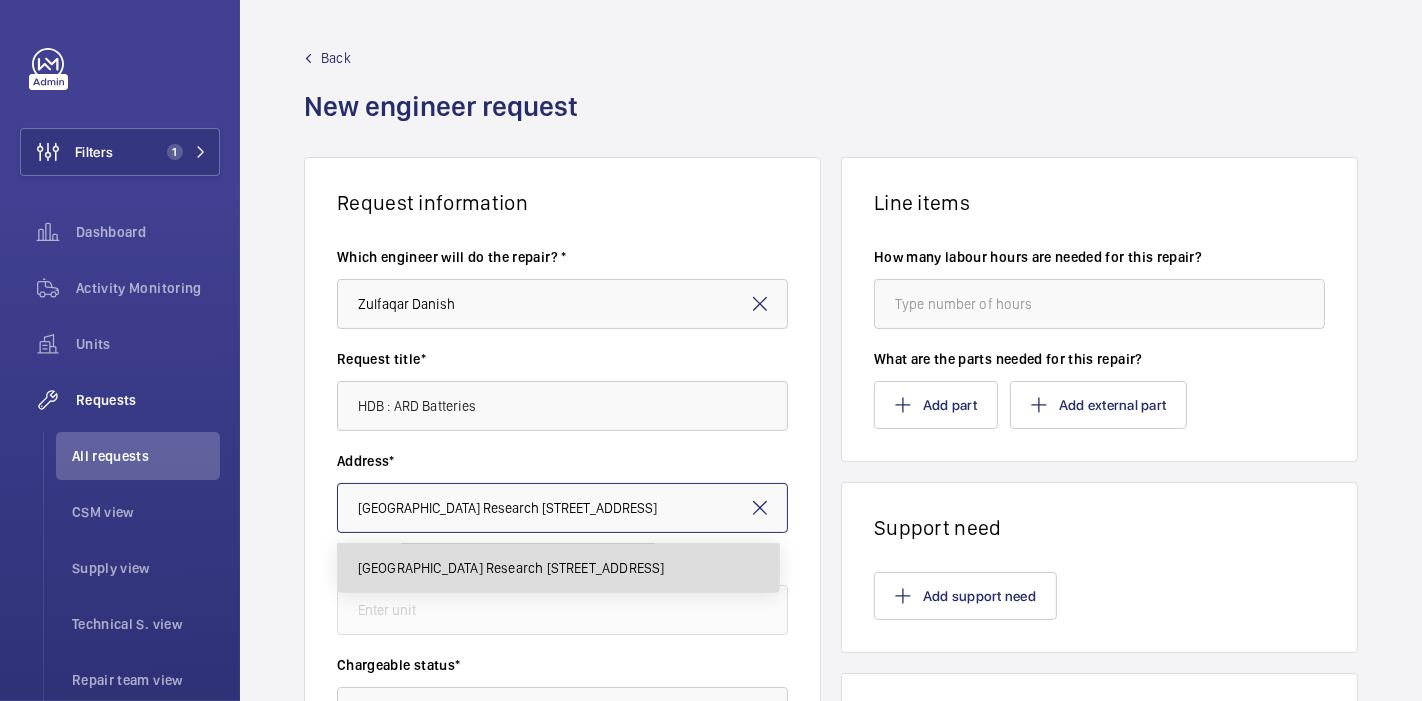 scroll, scrollTop: 0, scrollLeft: 185, axis: horizontal 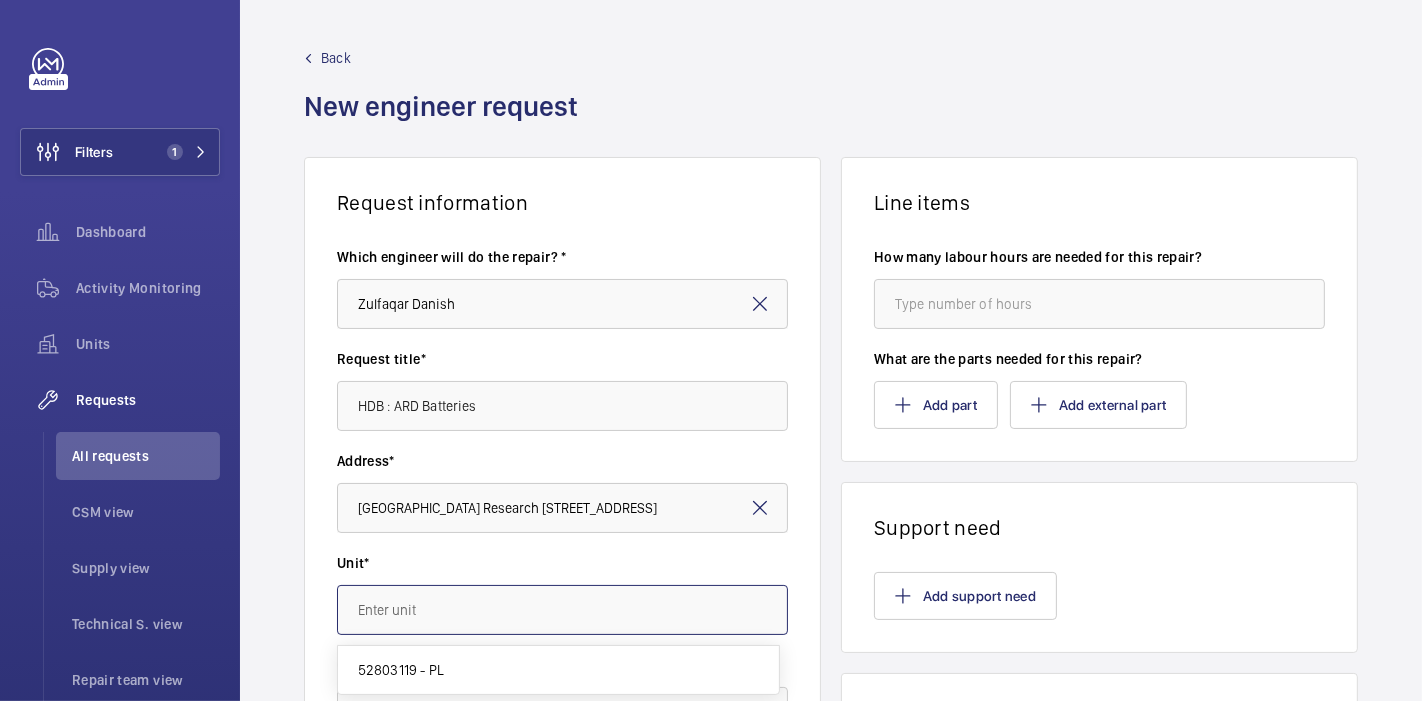 click at bounding box center (562, 610) 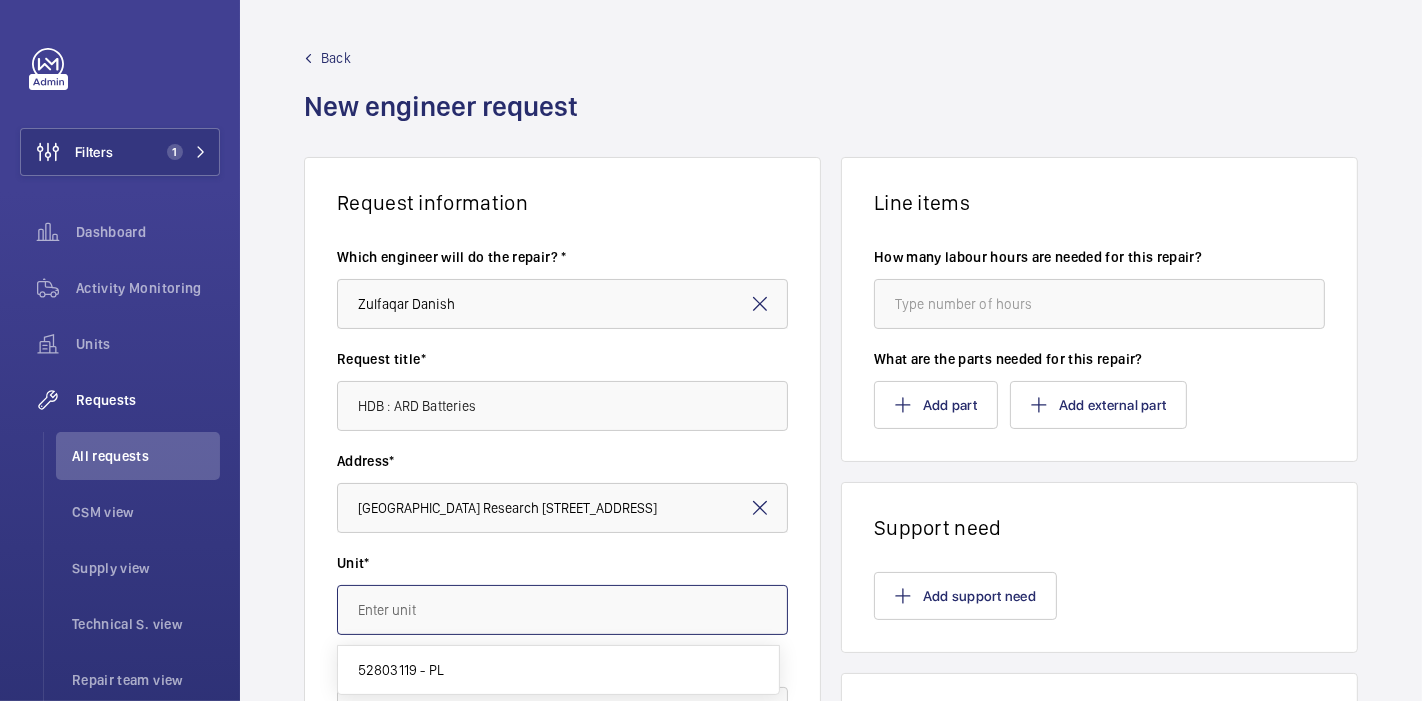 scroll, scrollTop: 59, scrollLeft: 0, axis: vertical 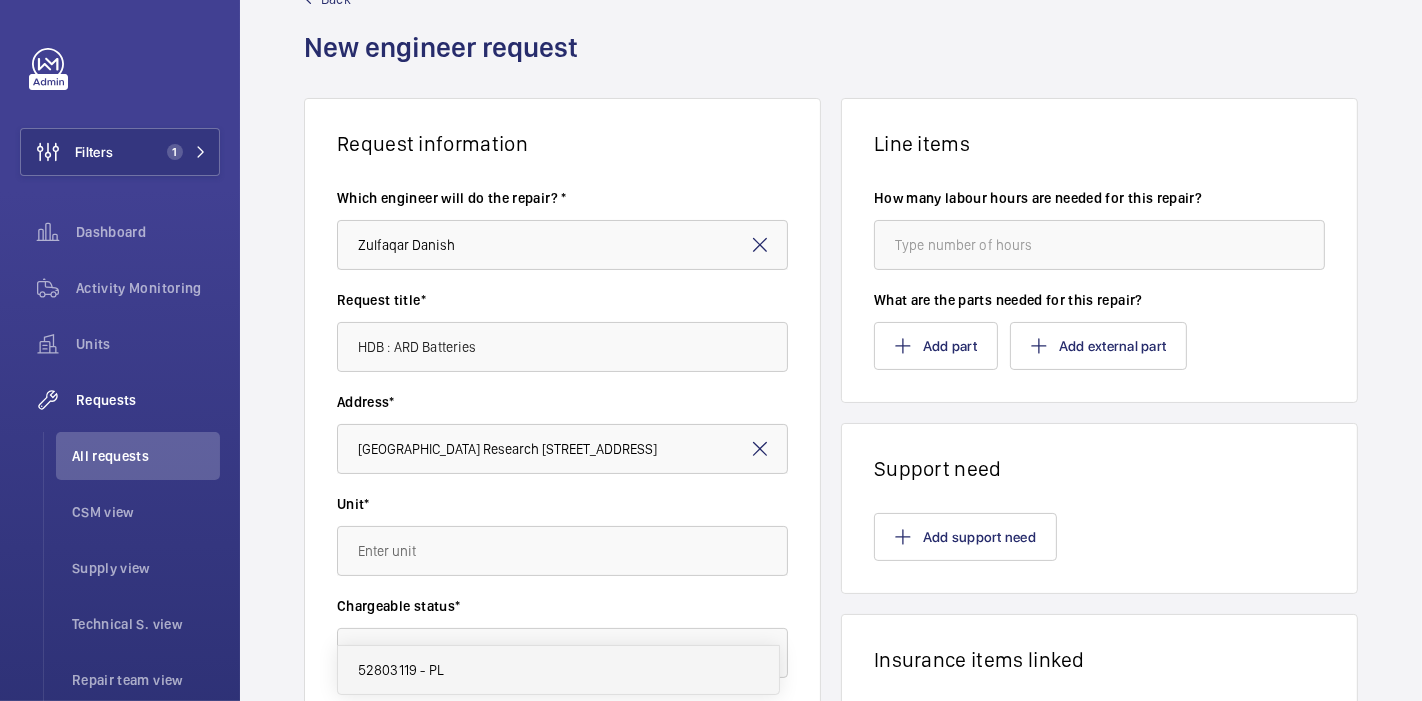 click on "52803119 - PL" at bounding box center [558, 670] 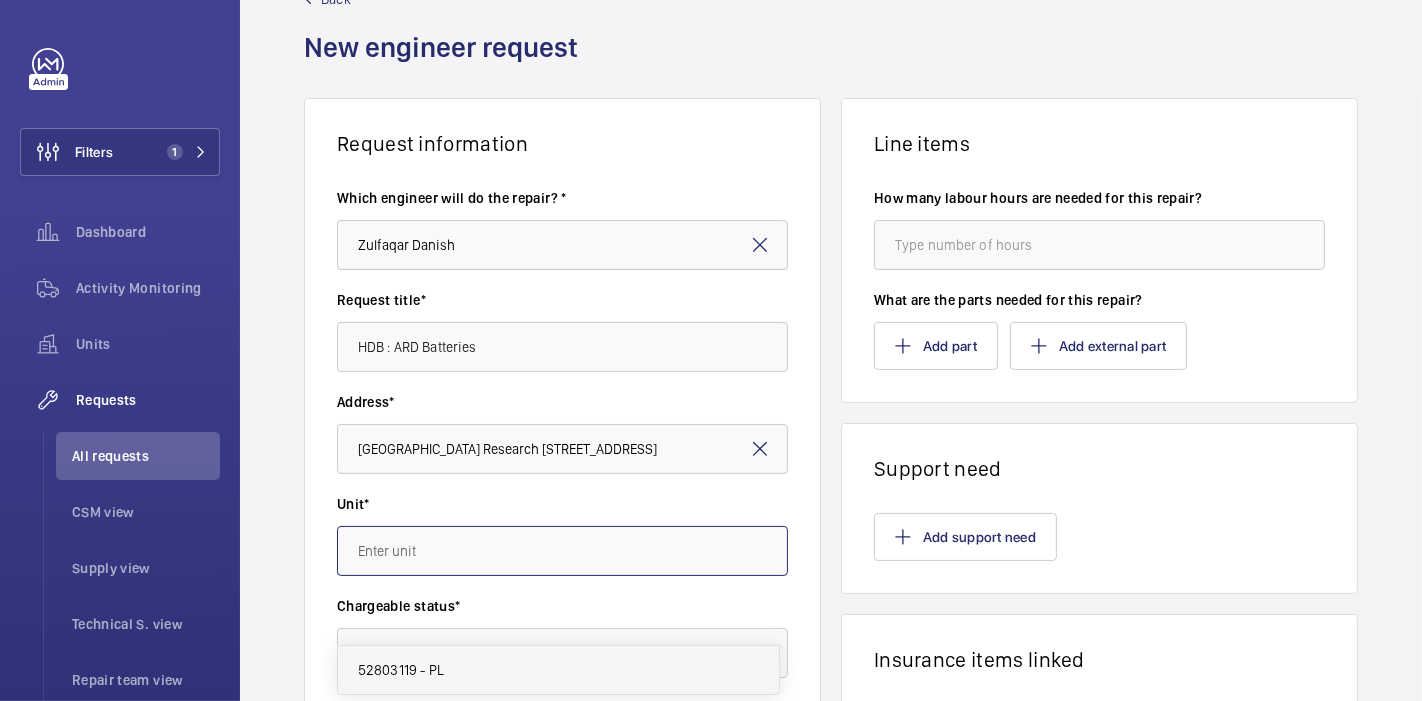type on "52803119 - PL" 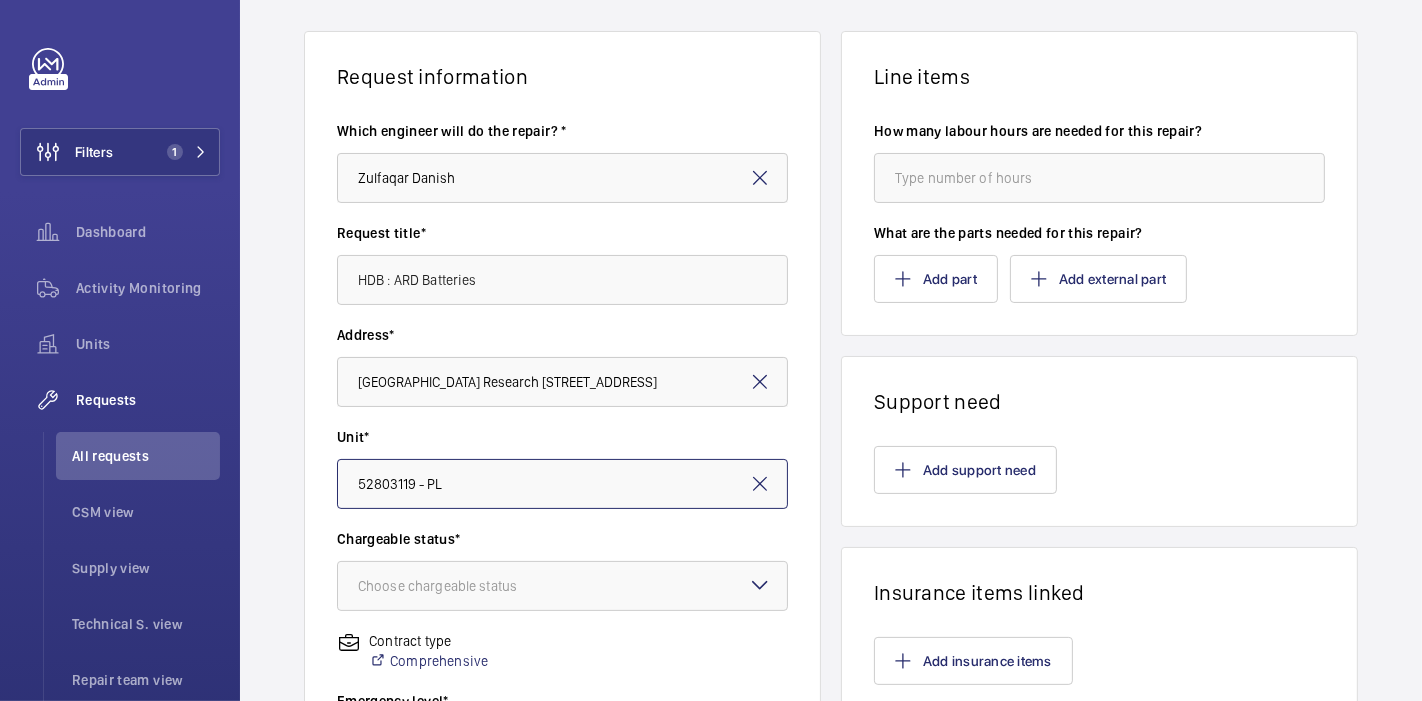 scroll, scrollTop: 128, scrollLeft: 0, axis: vertical 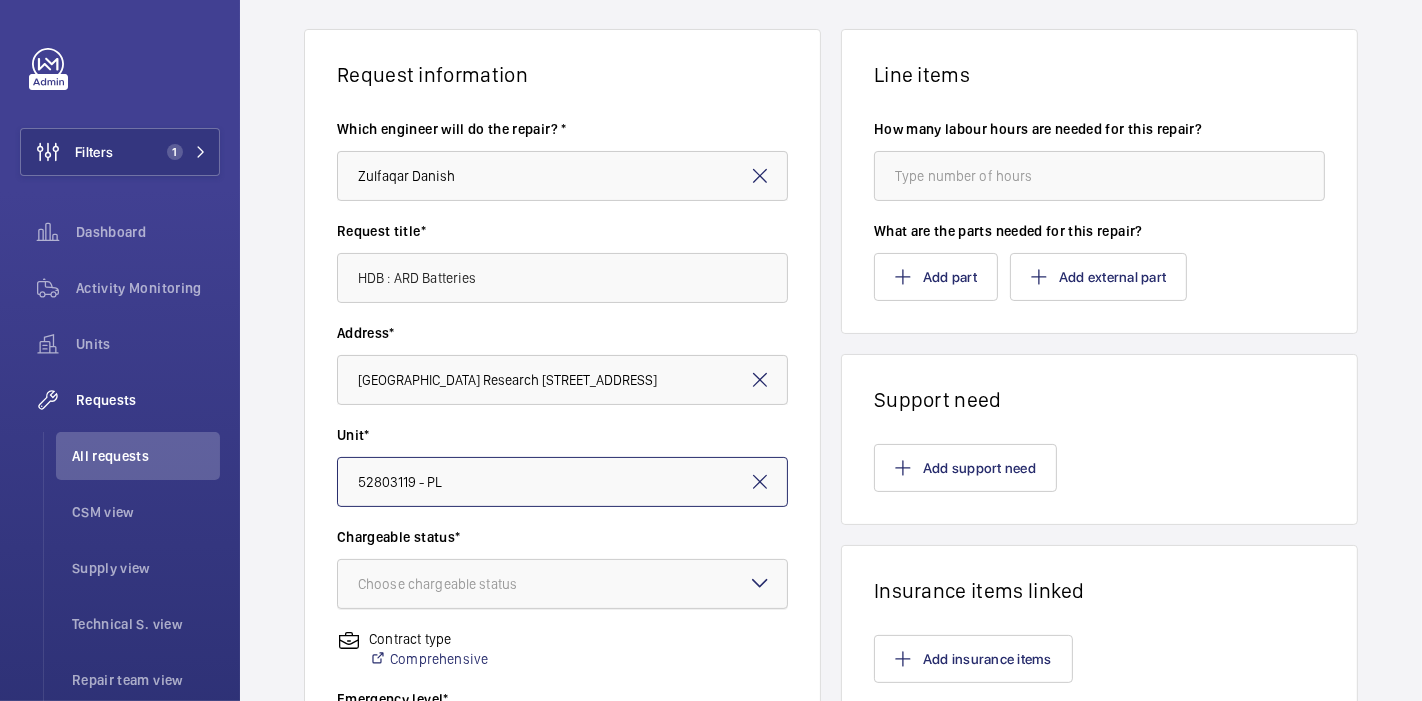 click on "Choose chargeable status" at bounding box center (462, 584) 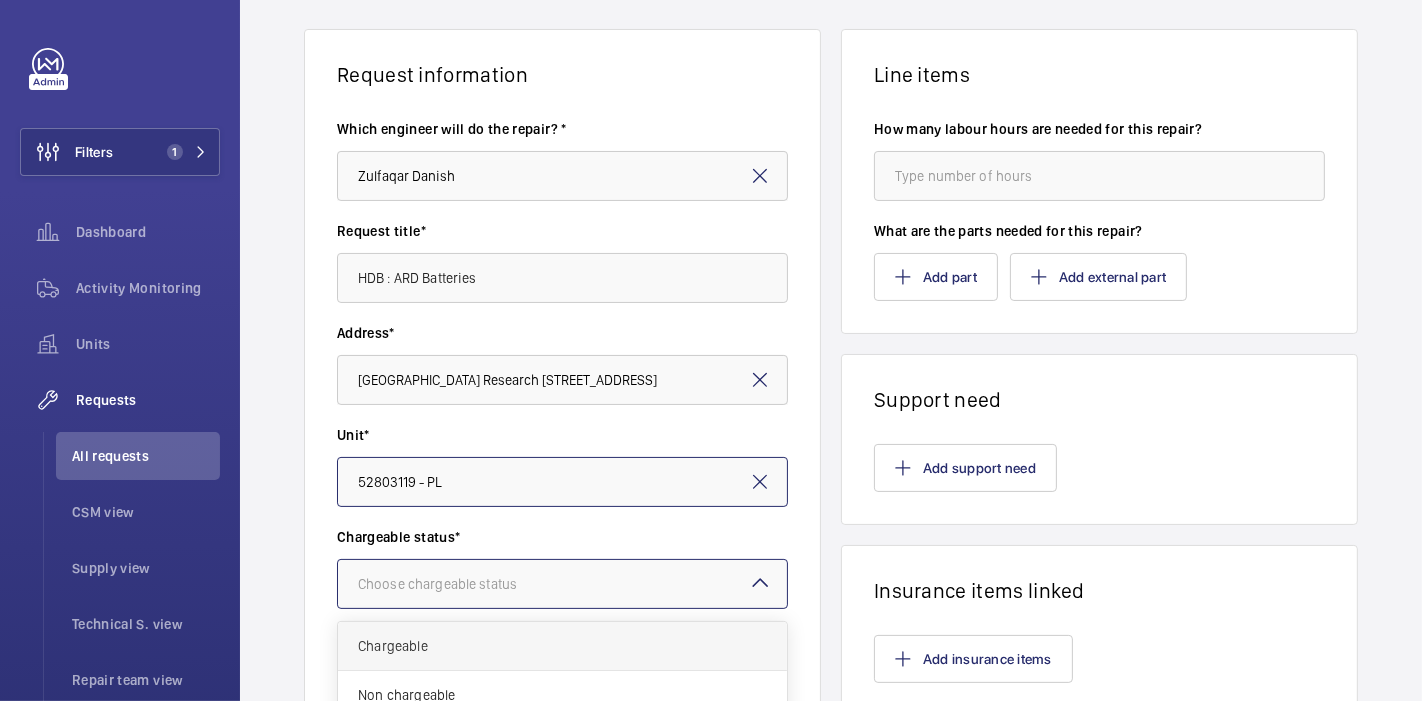 click on "Chargeable" at bounding box center [562, 646] 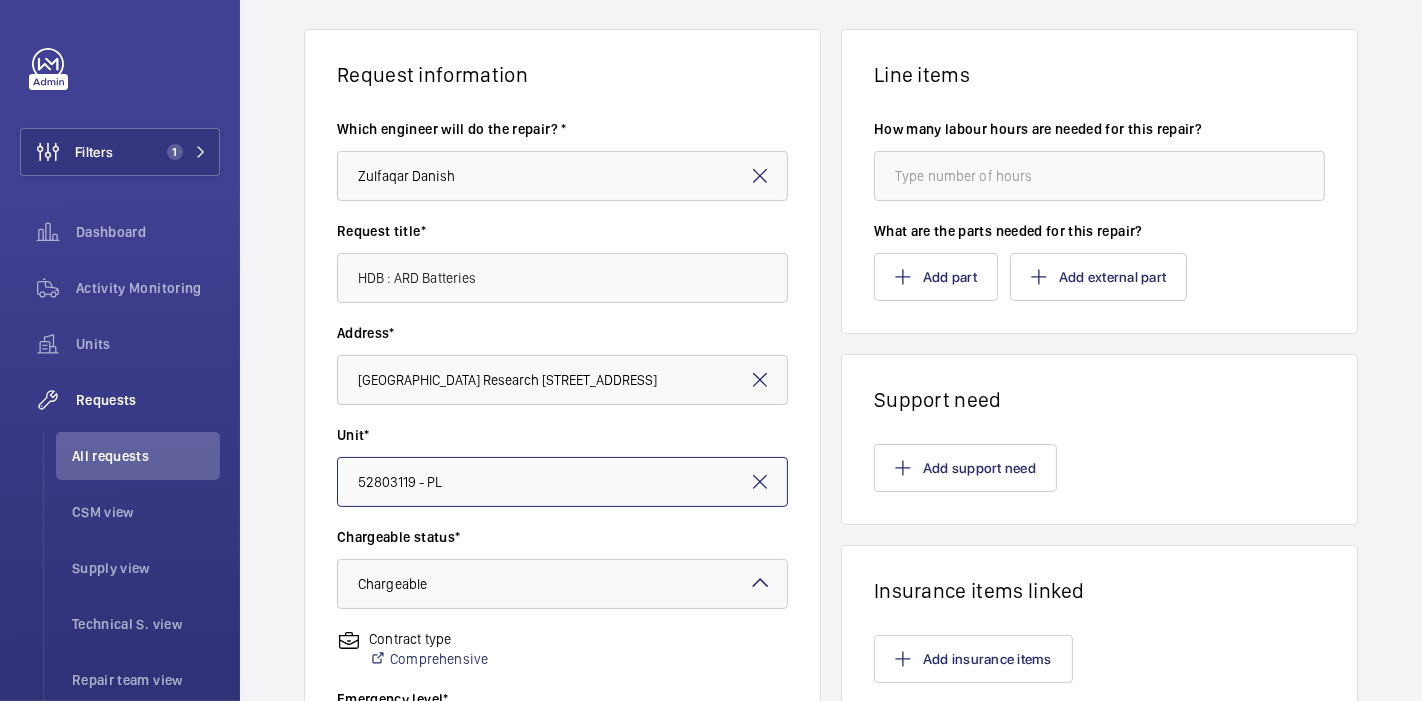 scroll, scrollTop: 295, scrollLeft: 0, axis: vertical 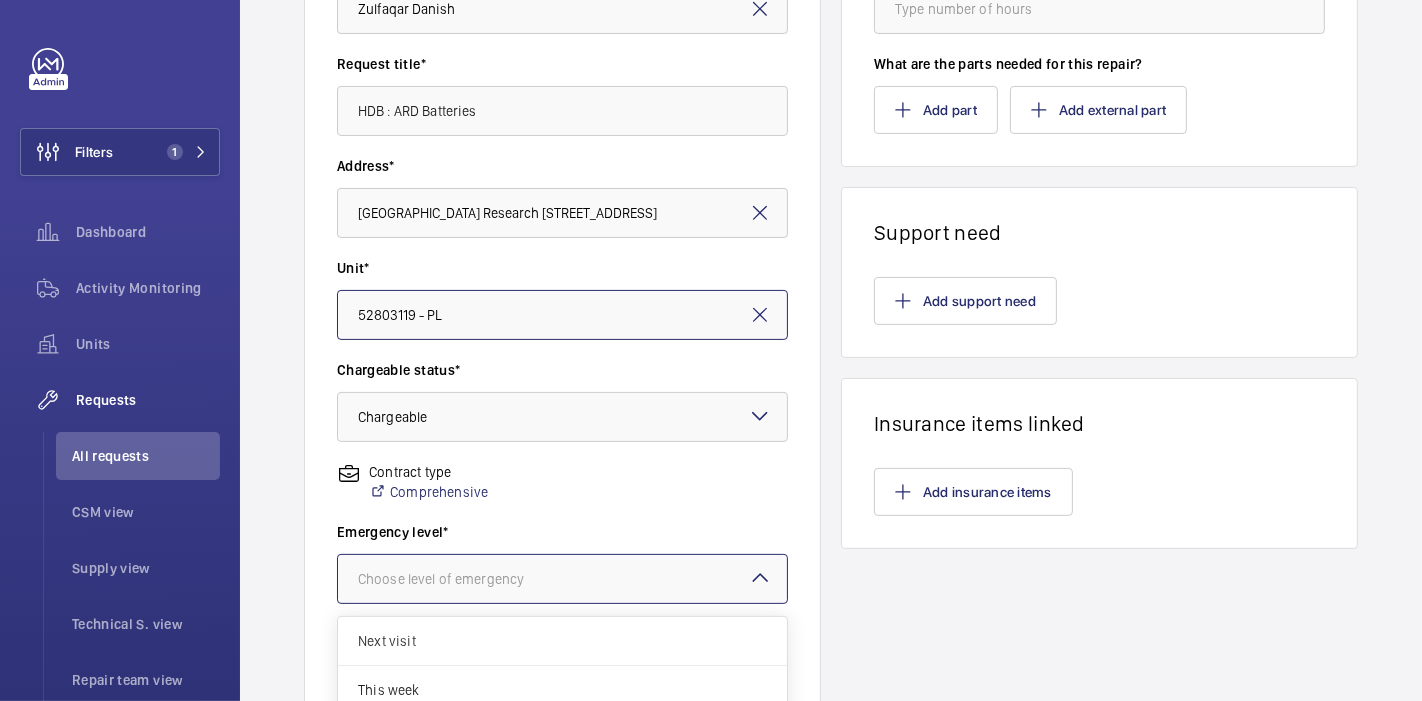 click on "Choose level of emergency" at bounding box center [466, 579] 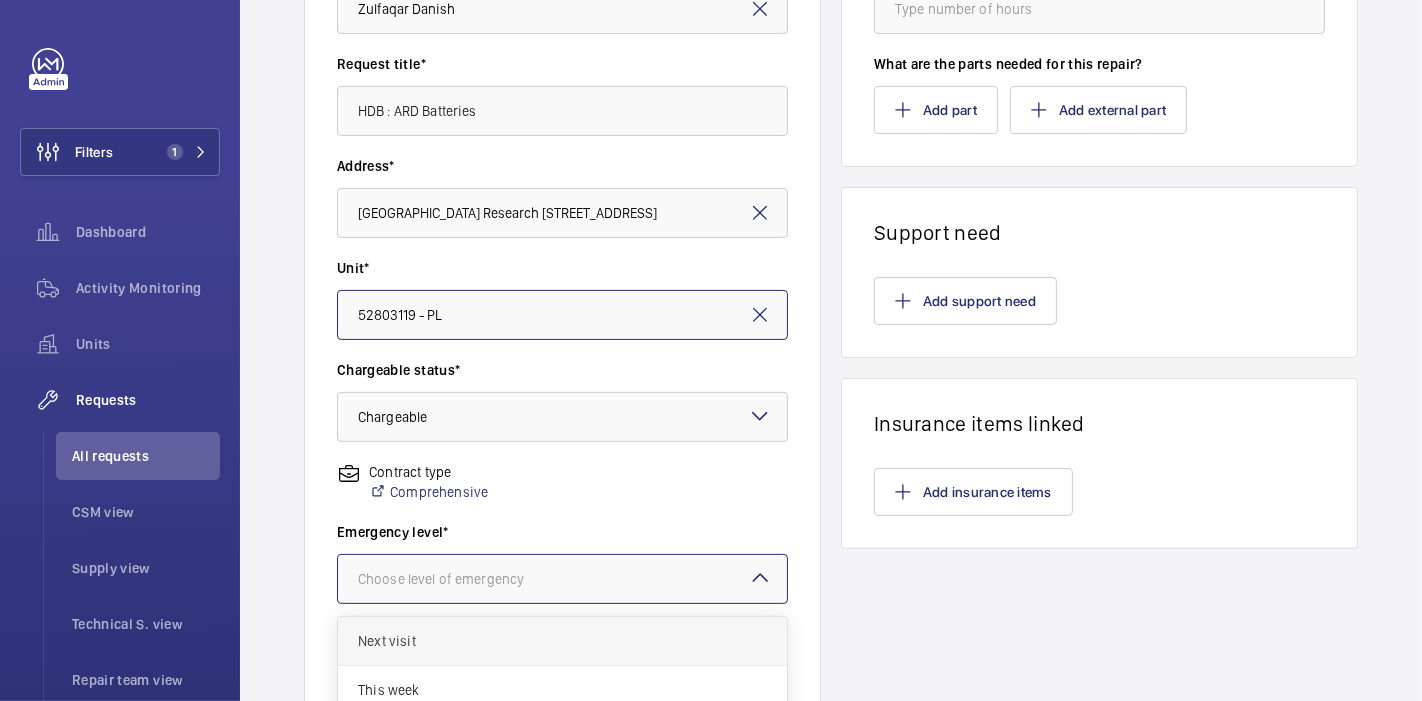 scroll, scrollTop: 372, scrollLeft: 0, axis: vertical 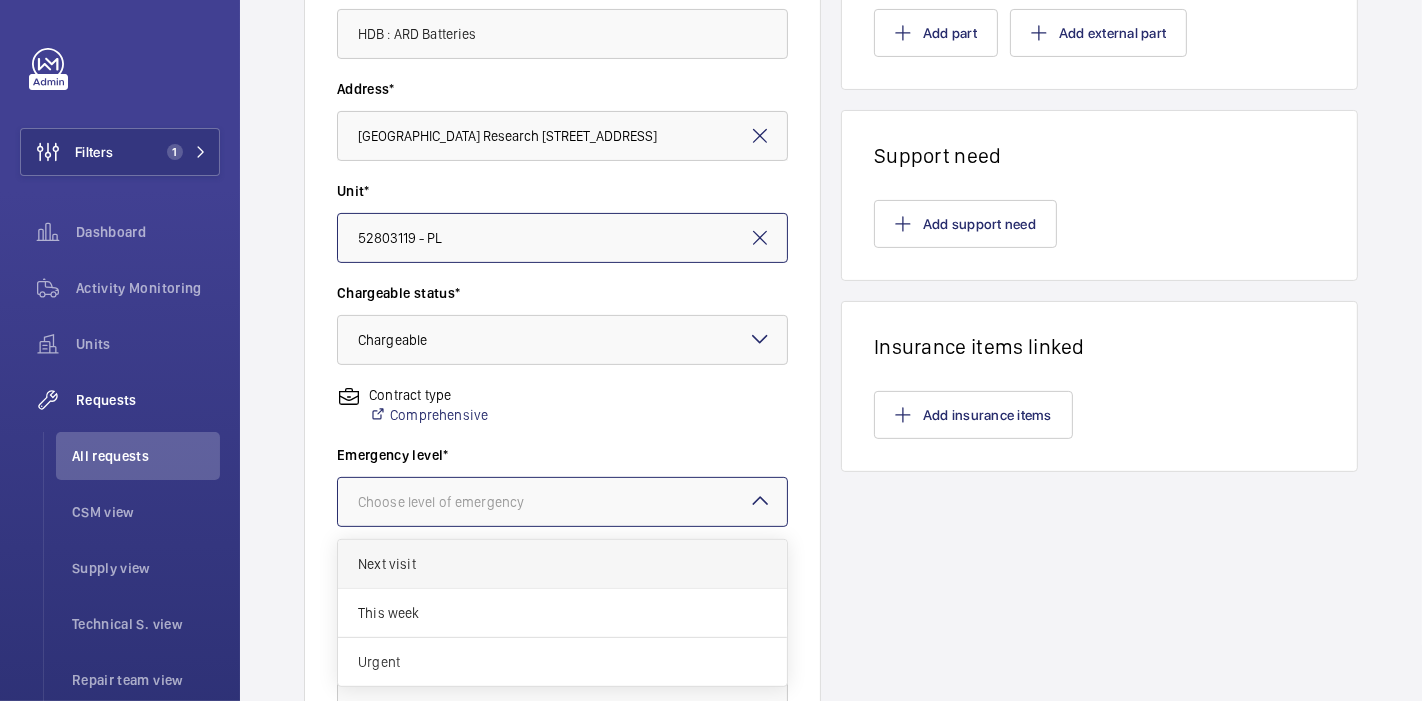click on "Urgent" at bounding box center [562, 662] 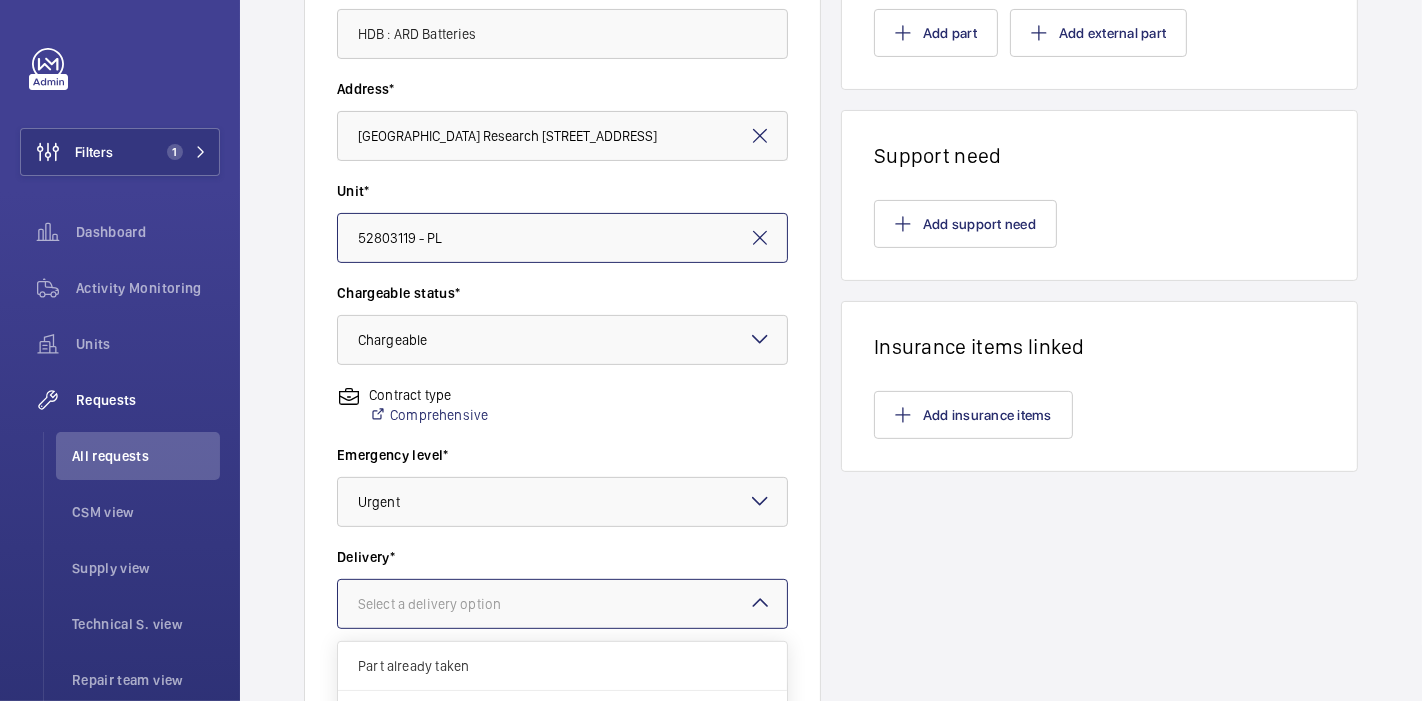 click on "Select a delivery option" at bounding box center [454, 604] 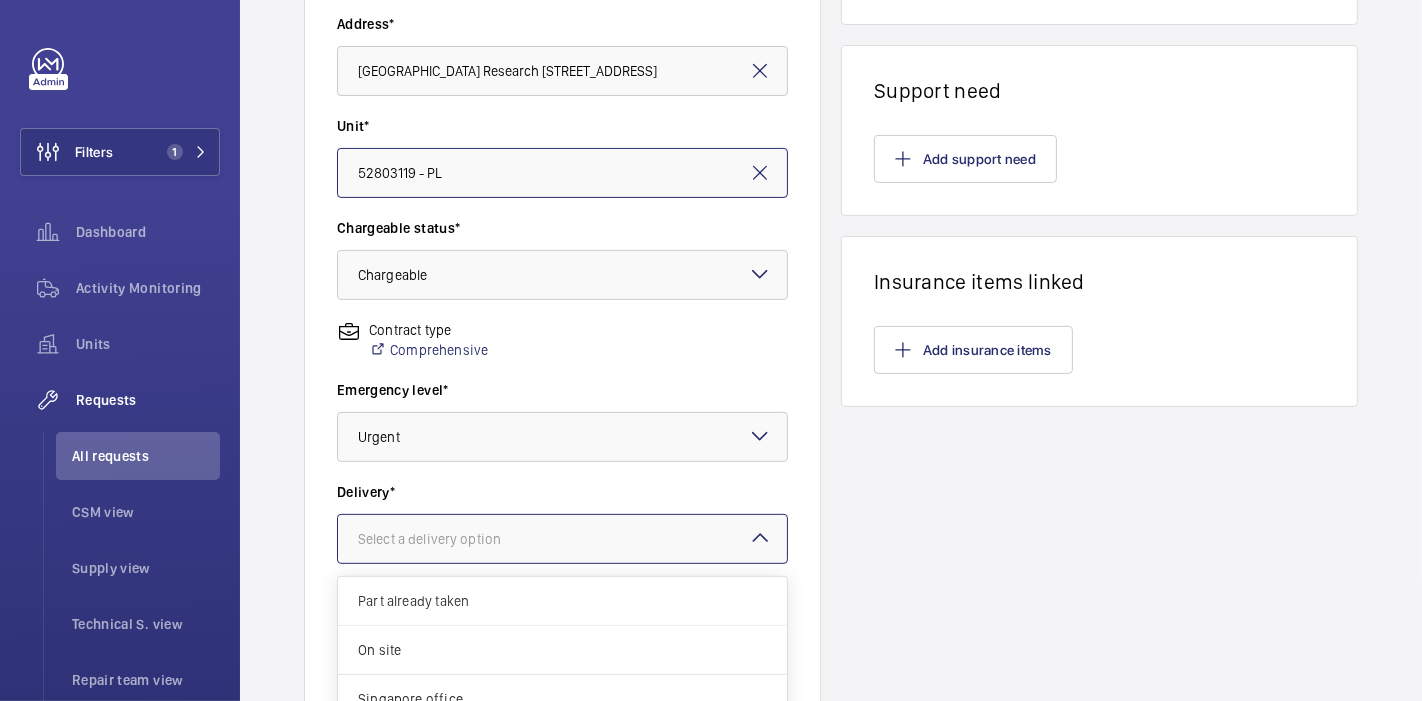 scroll, scrollTop: 439, scrollLeft: 0, axis: vertical 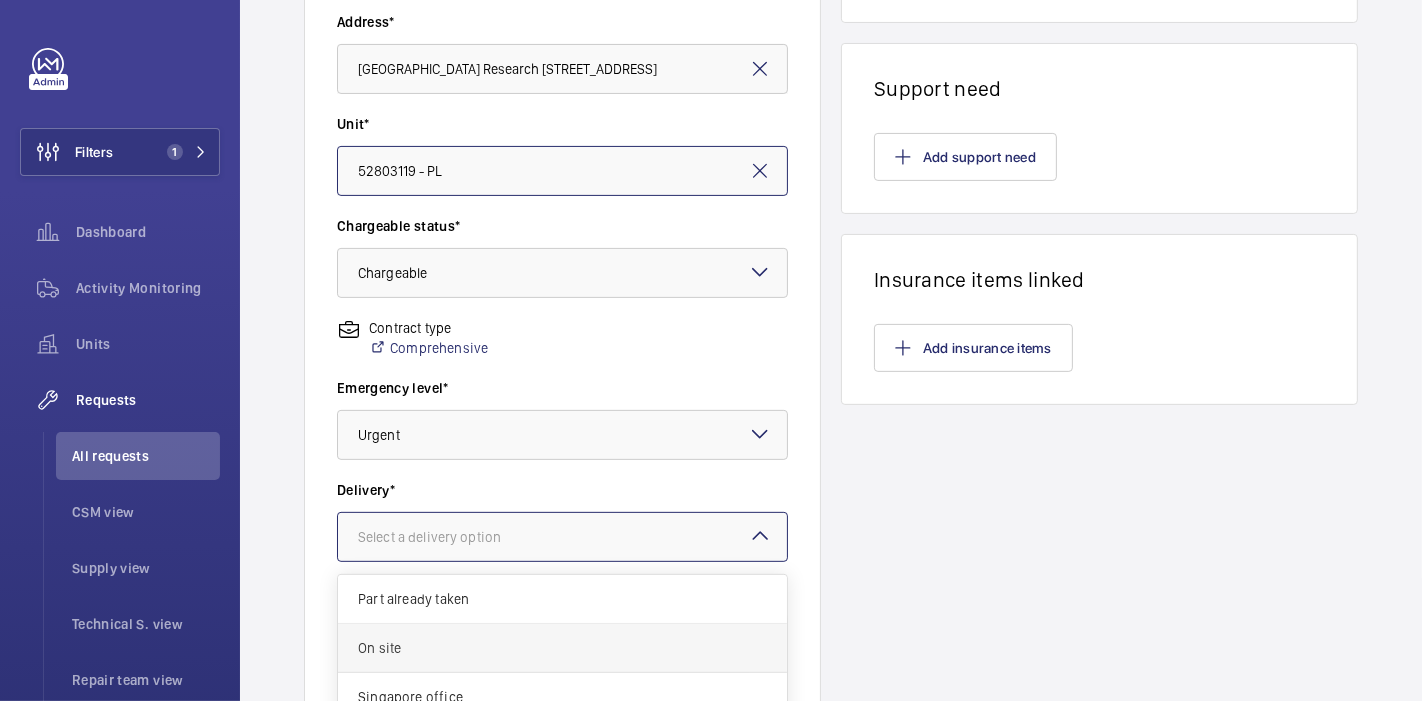 click on "On site" at bounding box center [562, 648] 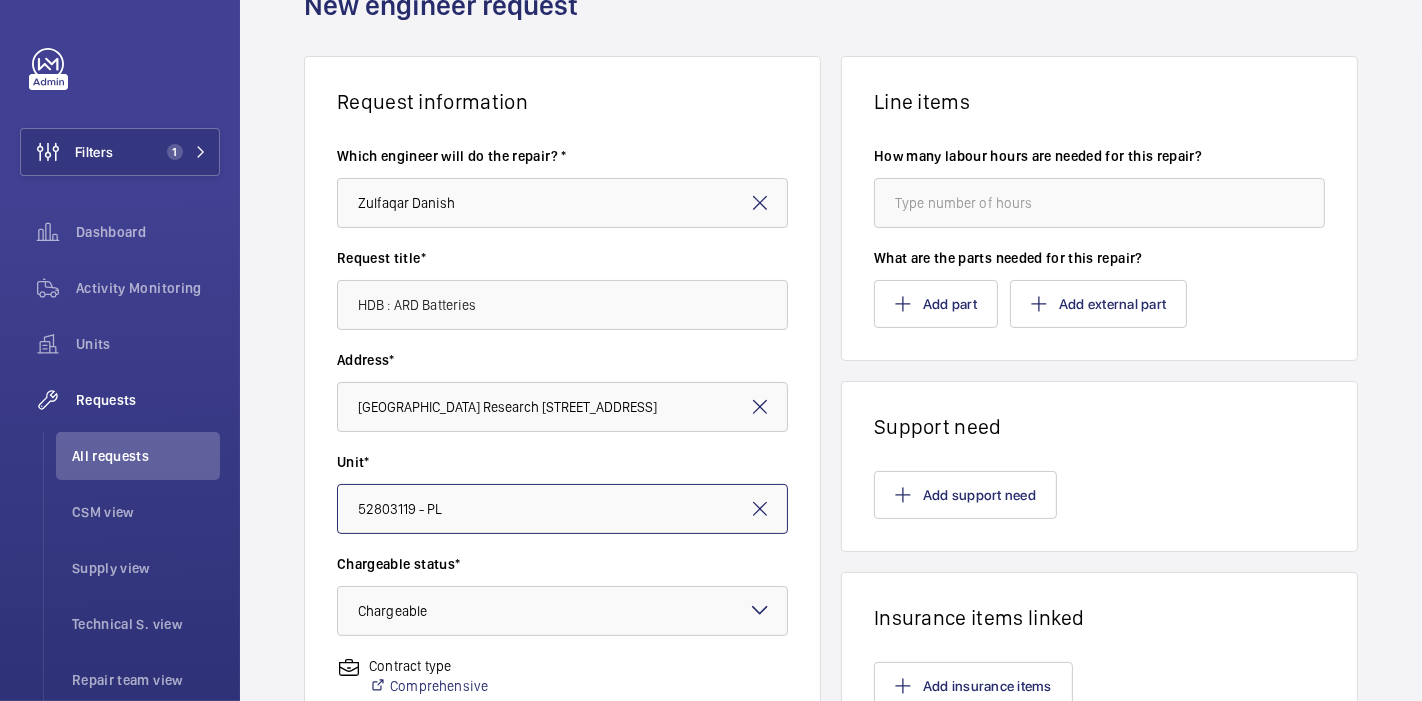 scroll, scrollTop: 75, scrollLeft: 0, axis: vertical 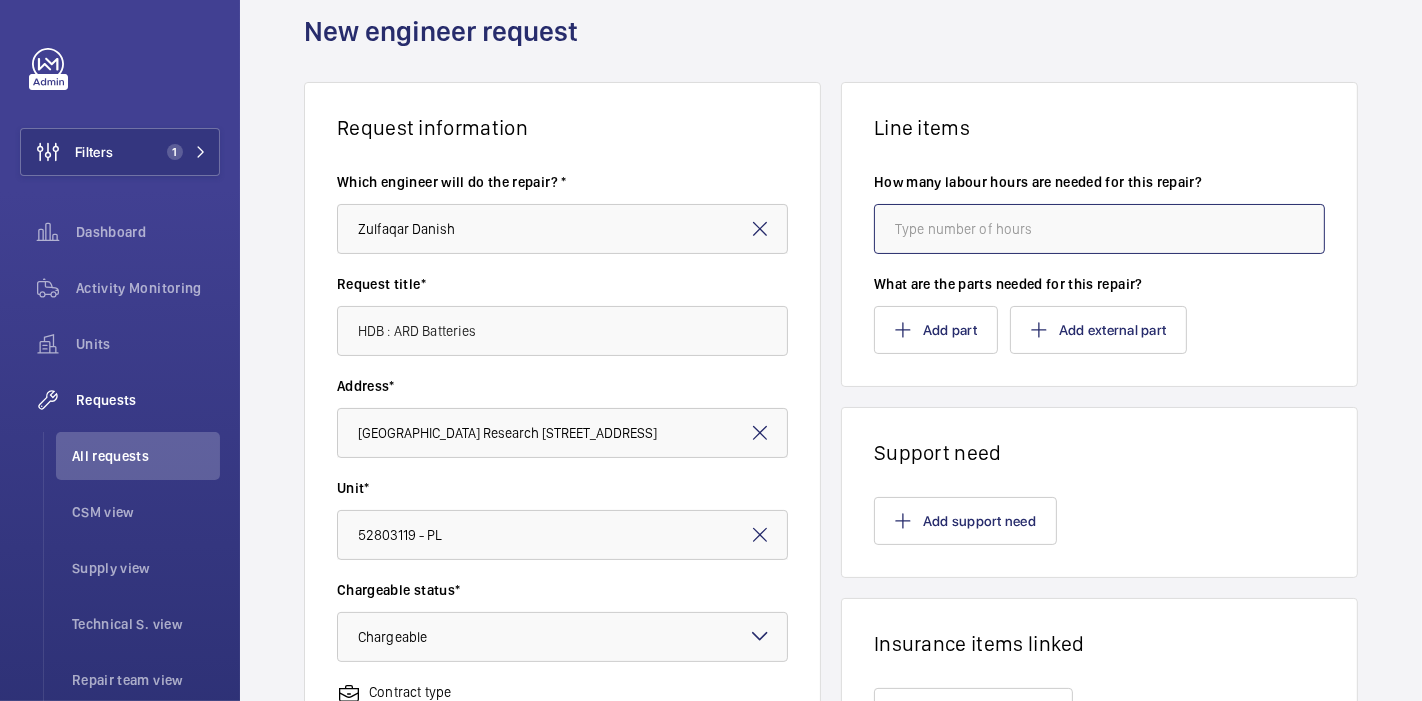 click 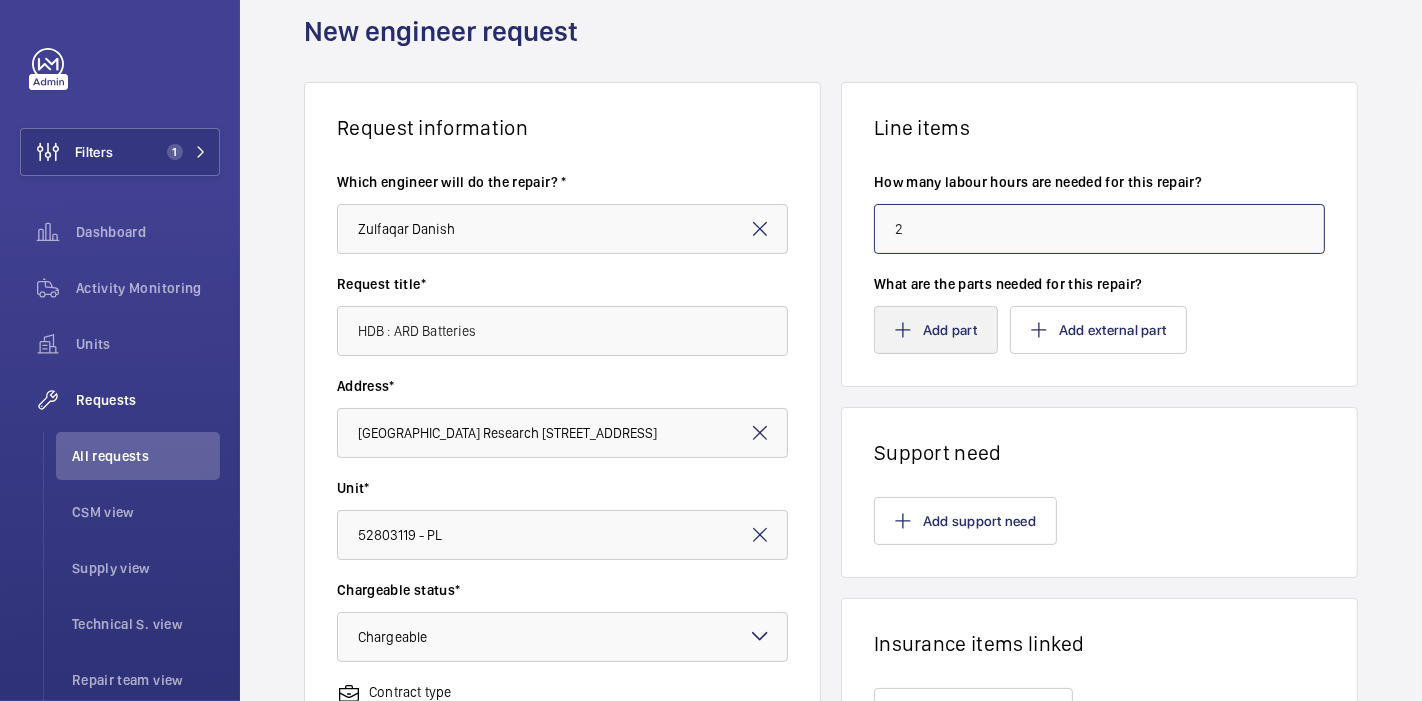 type on "2" 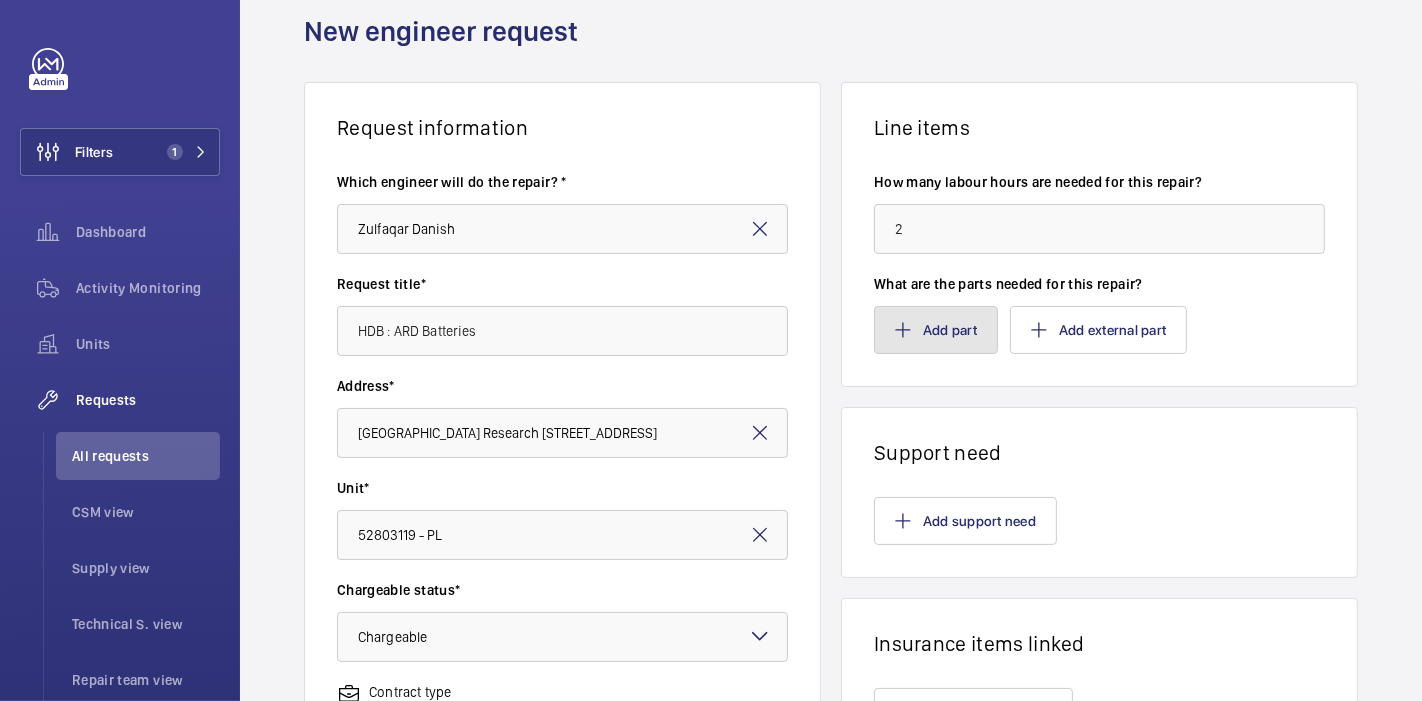 click on "Add part" 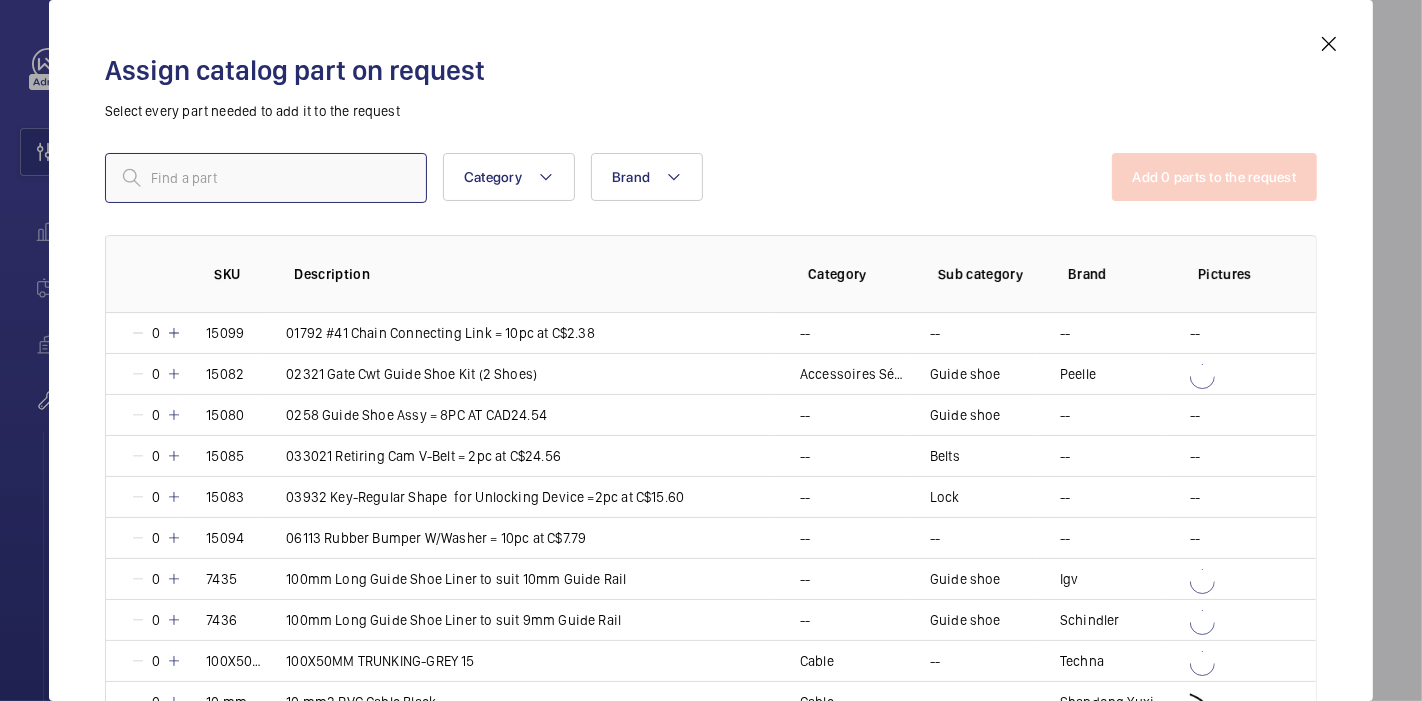click at bounding box center (266, 178) 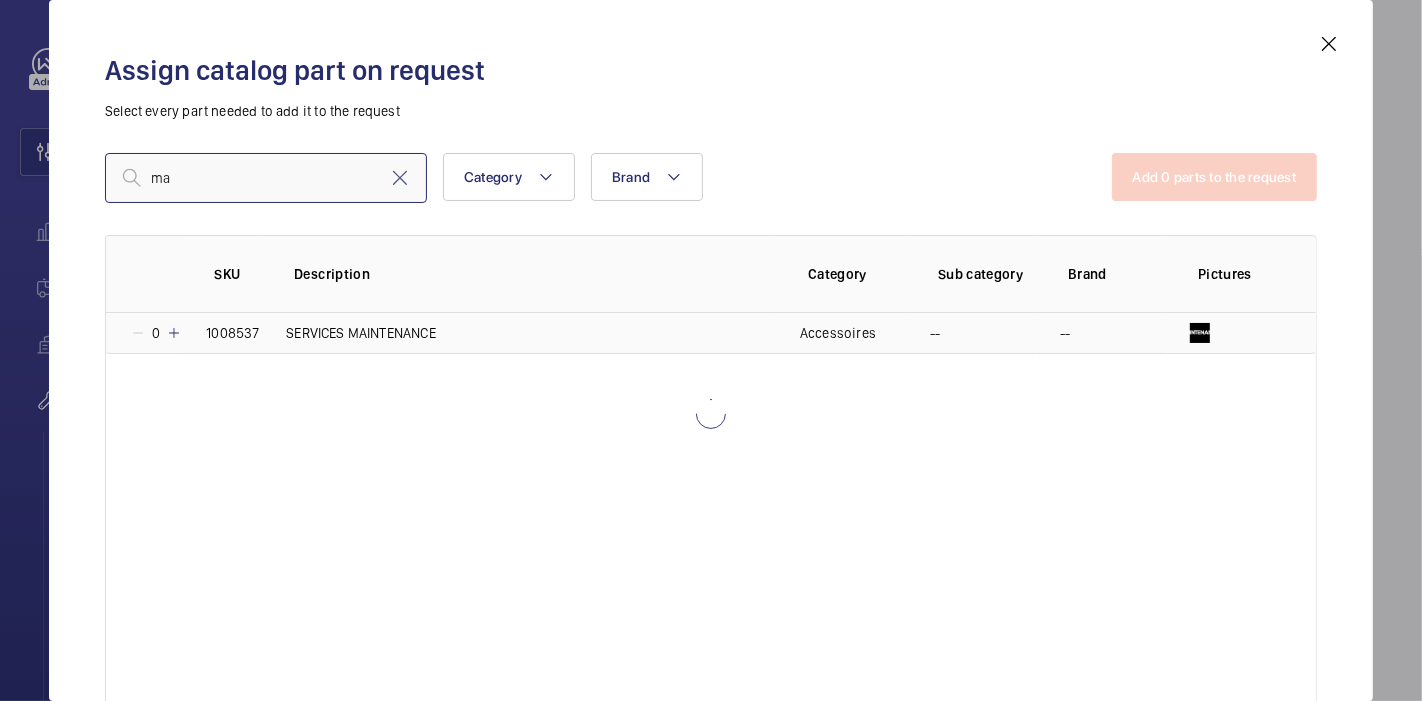 type on "m" 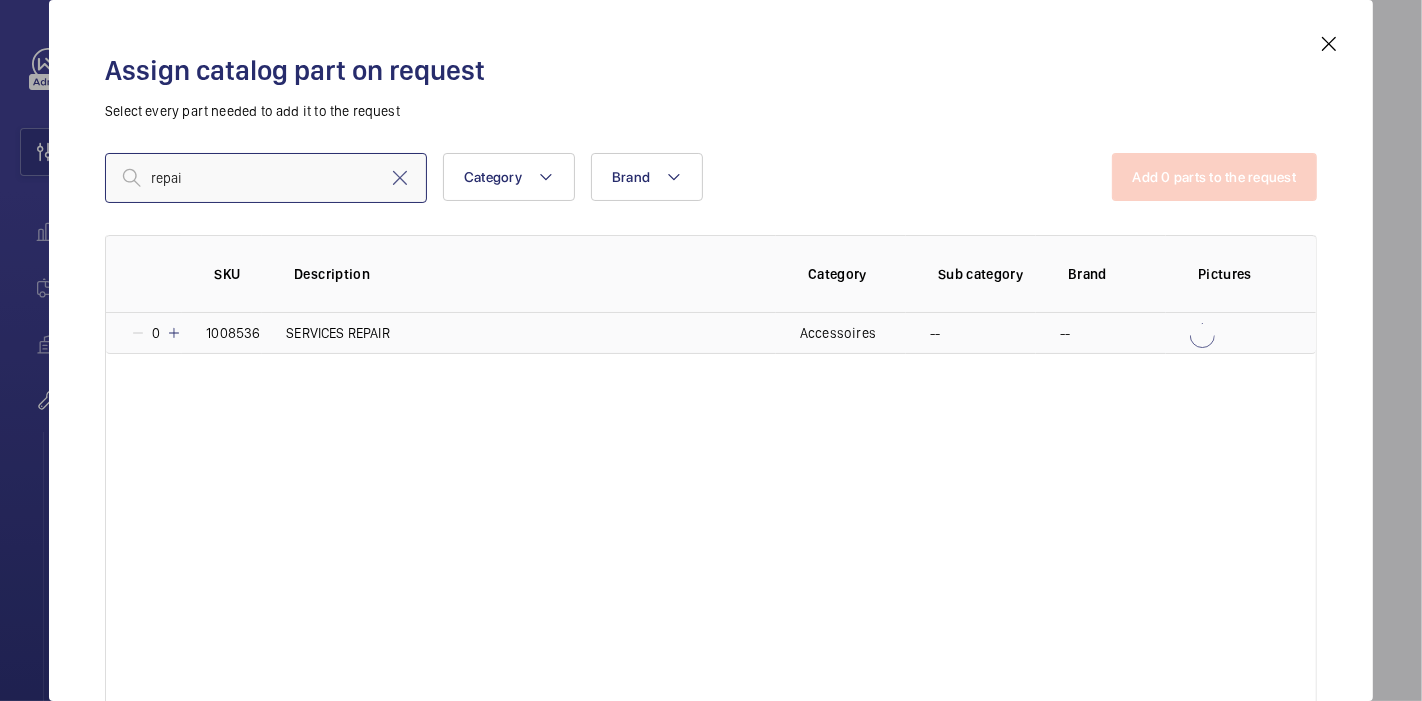 type on "repai" 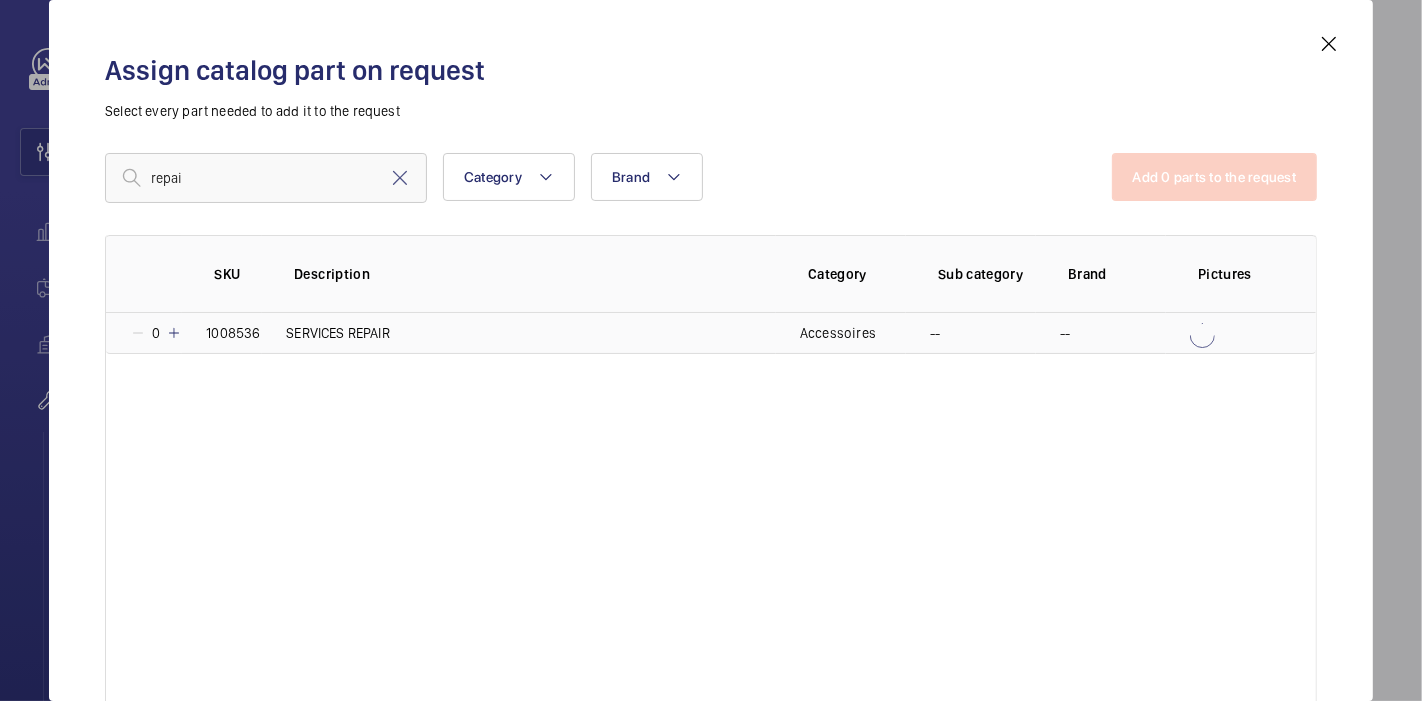 click at bounding box center (174, 333) 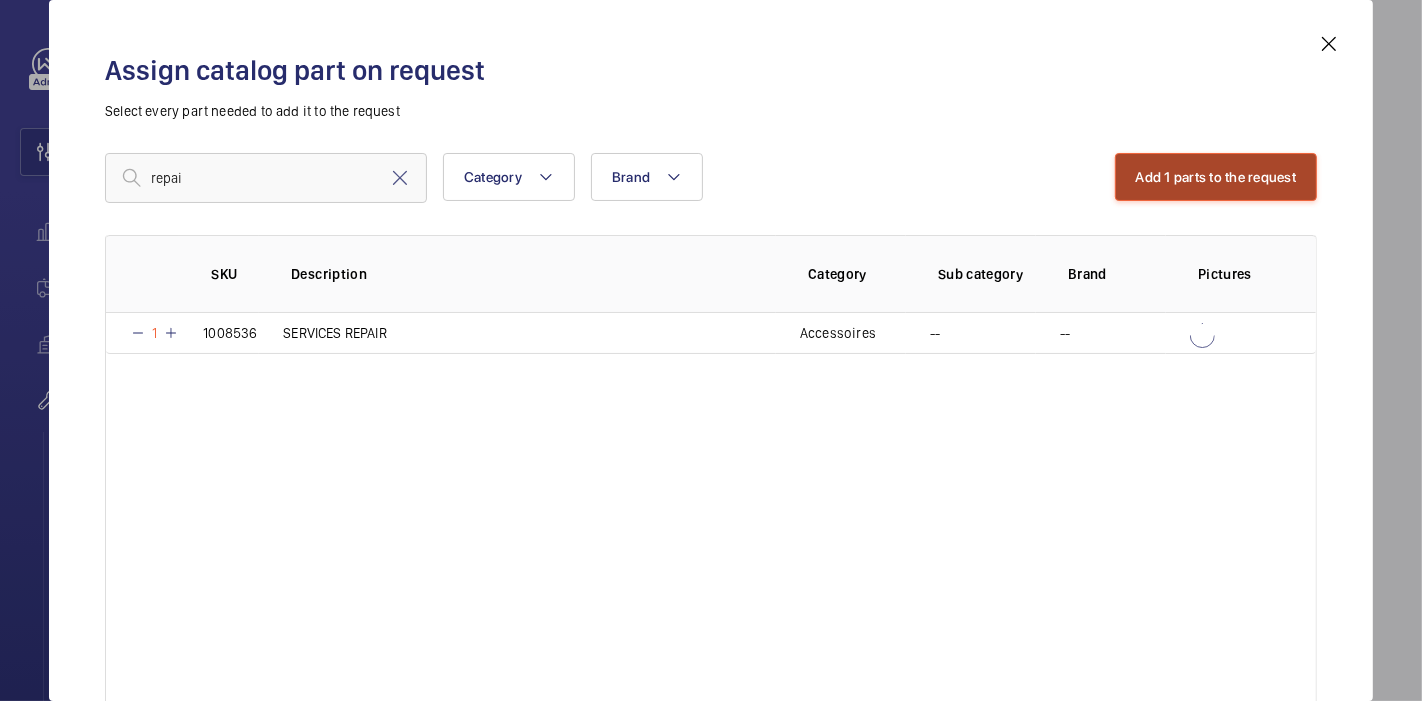 click on "Add 1 parts to the request" at bounding box center [1216, 177] 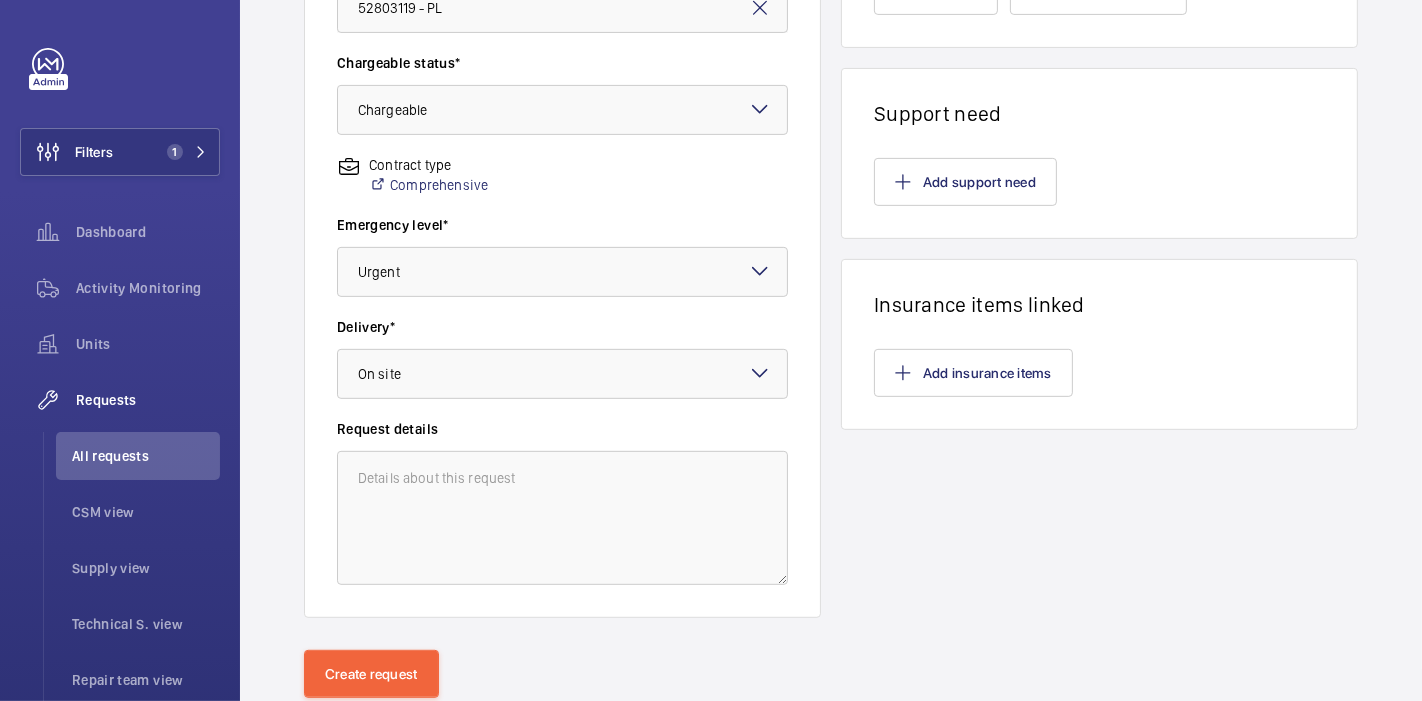 scroll, scrollTop: 661, scrollLeft: 0, axis: vertical 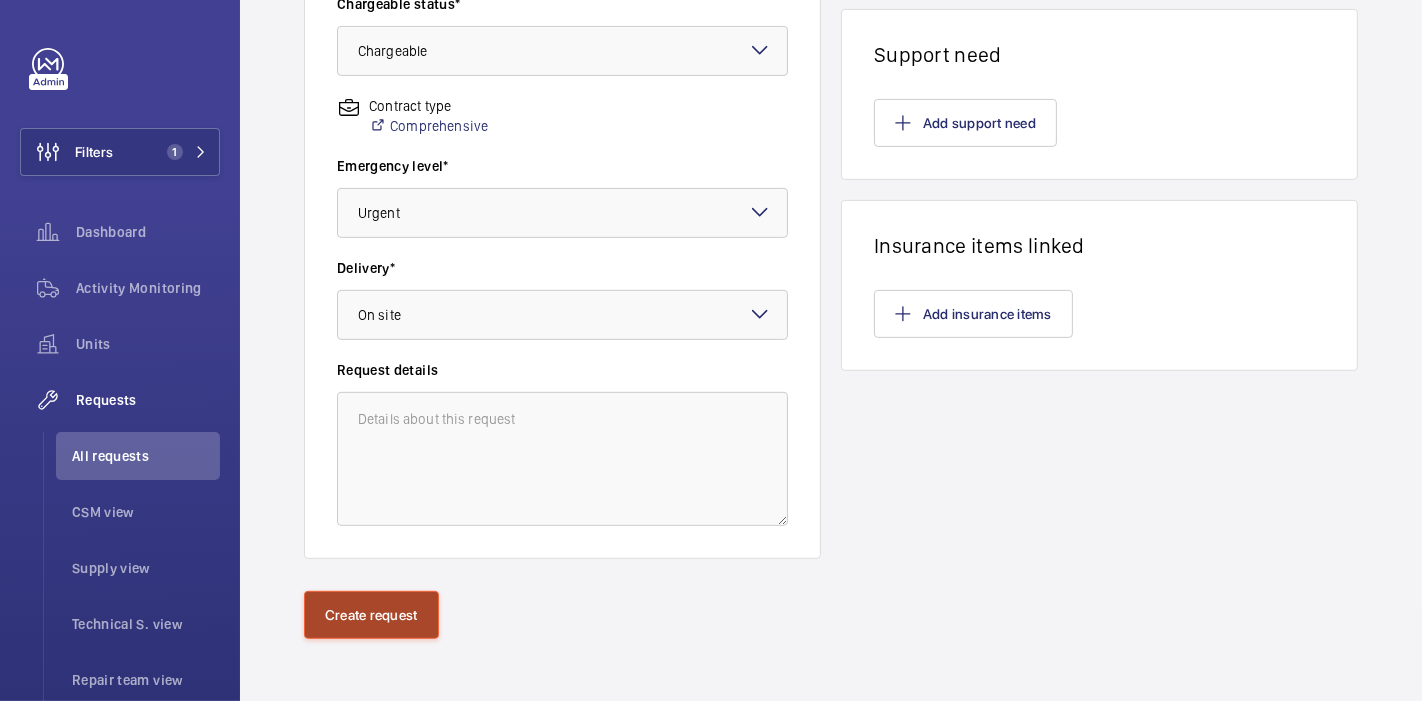 click on "Create request" 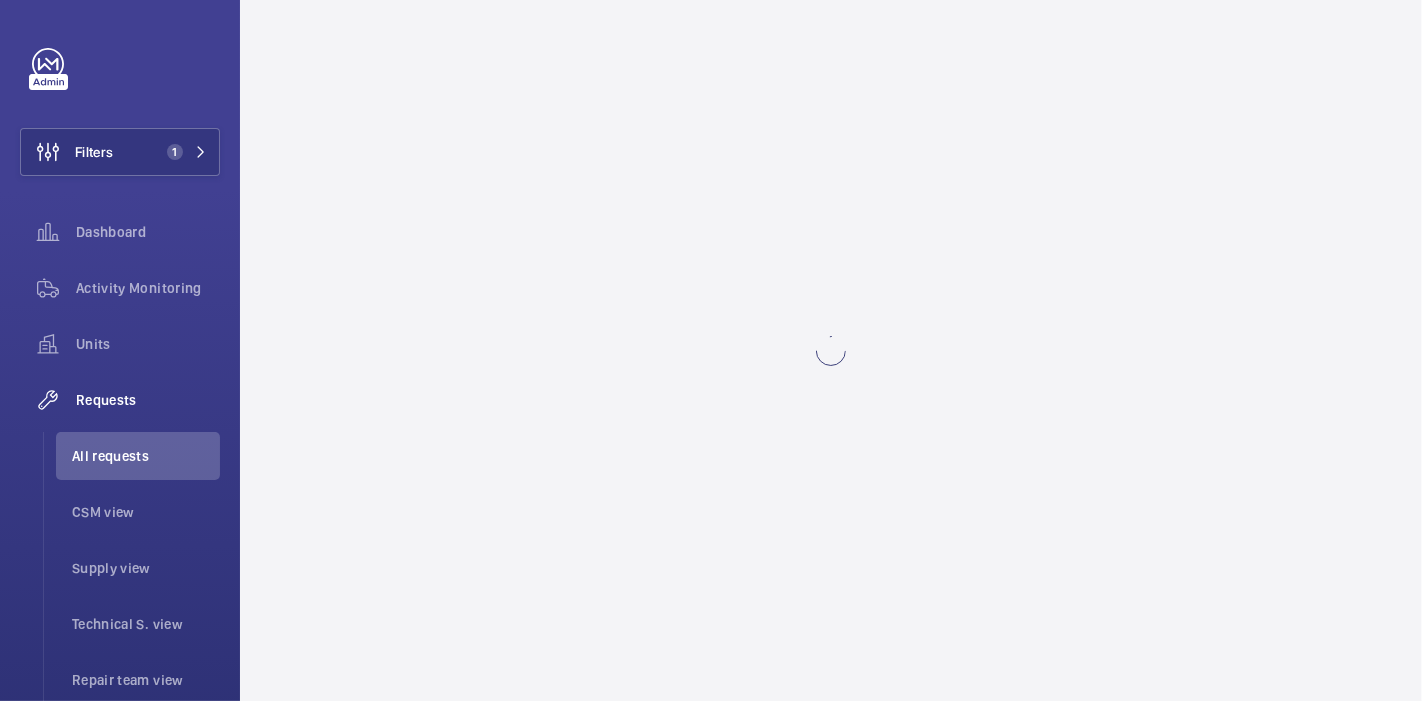 scroll, scrollTop: 0, scrollLeft: 0, axis: both 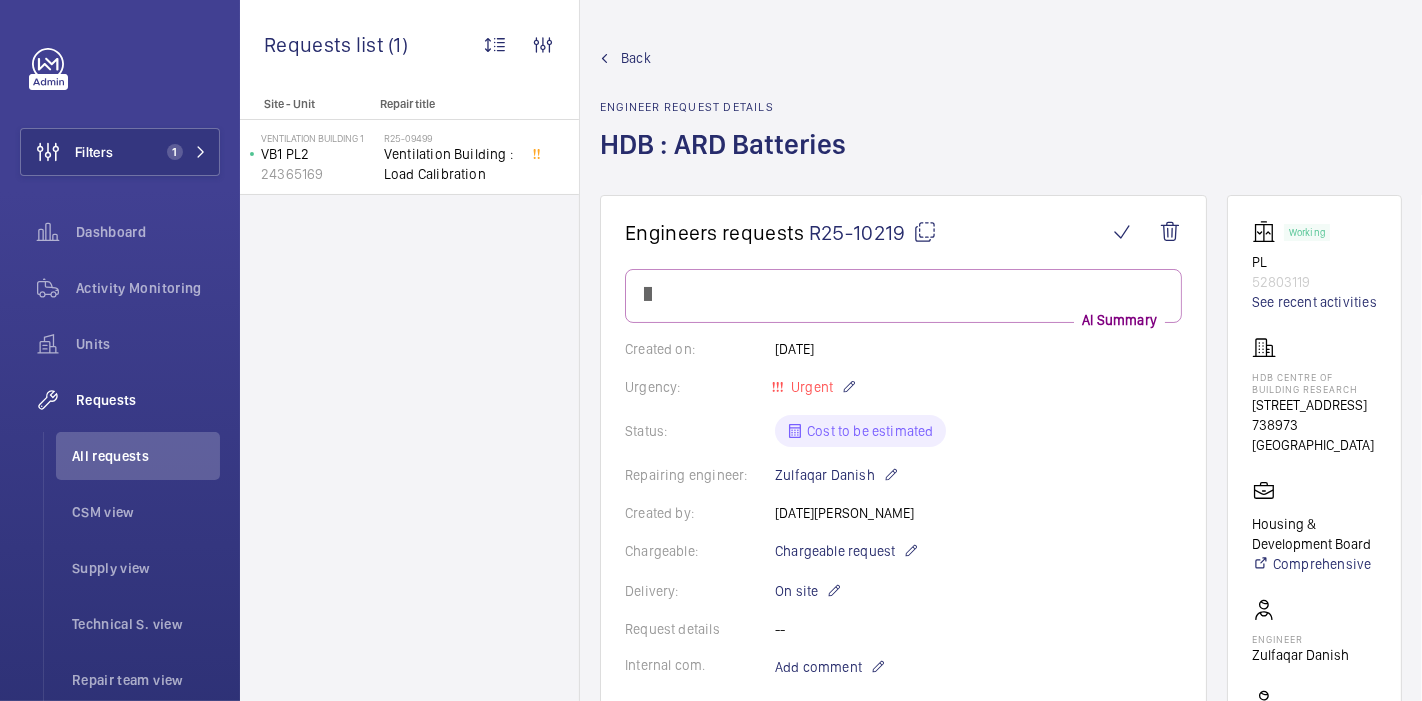 click 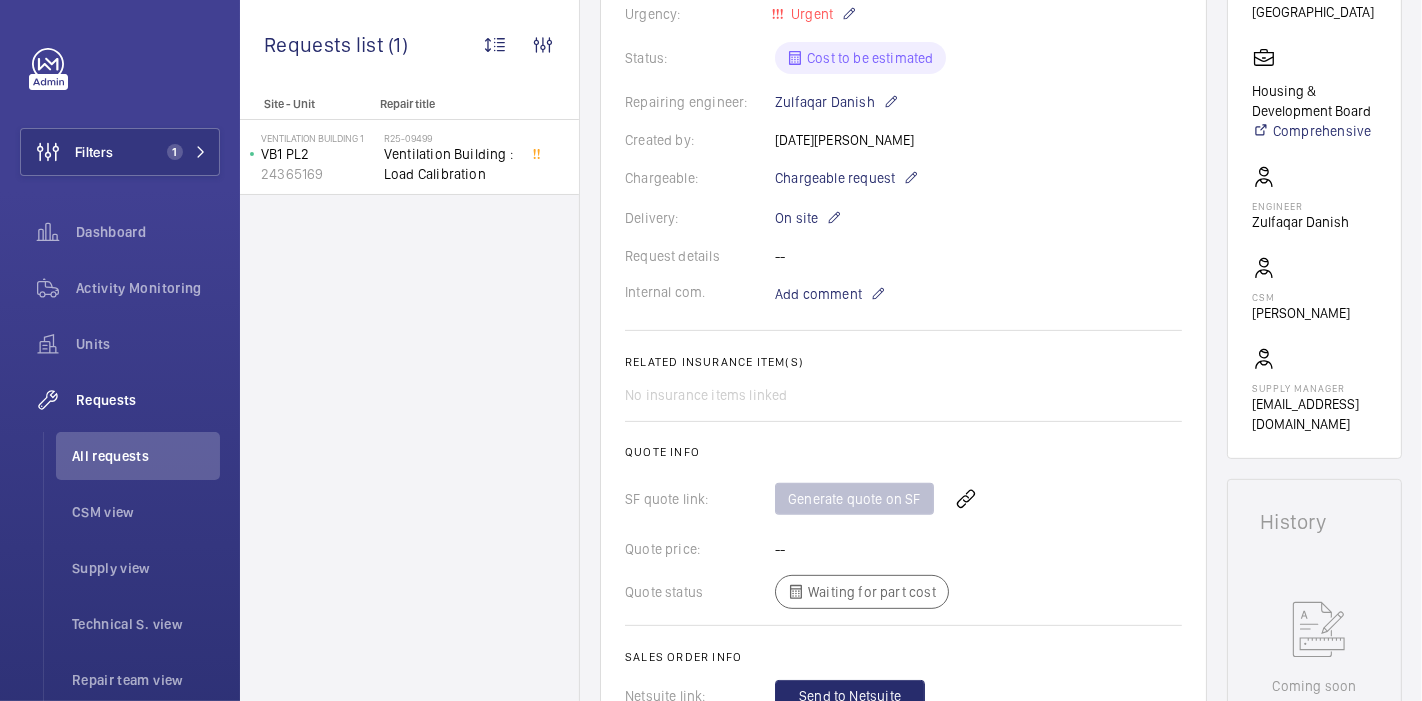 scroll, scrollTop: 613, scrollLeft: 0, axis: vertical 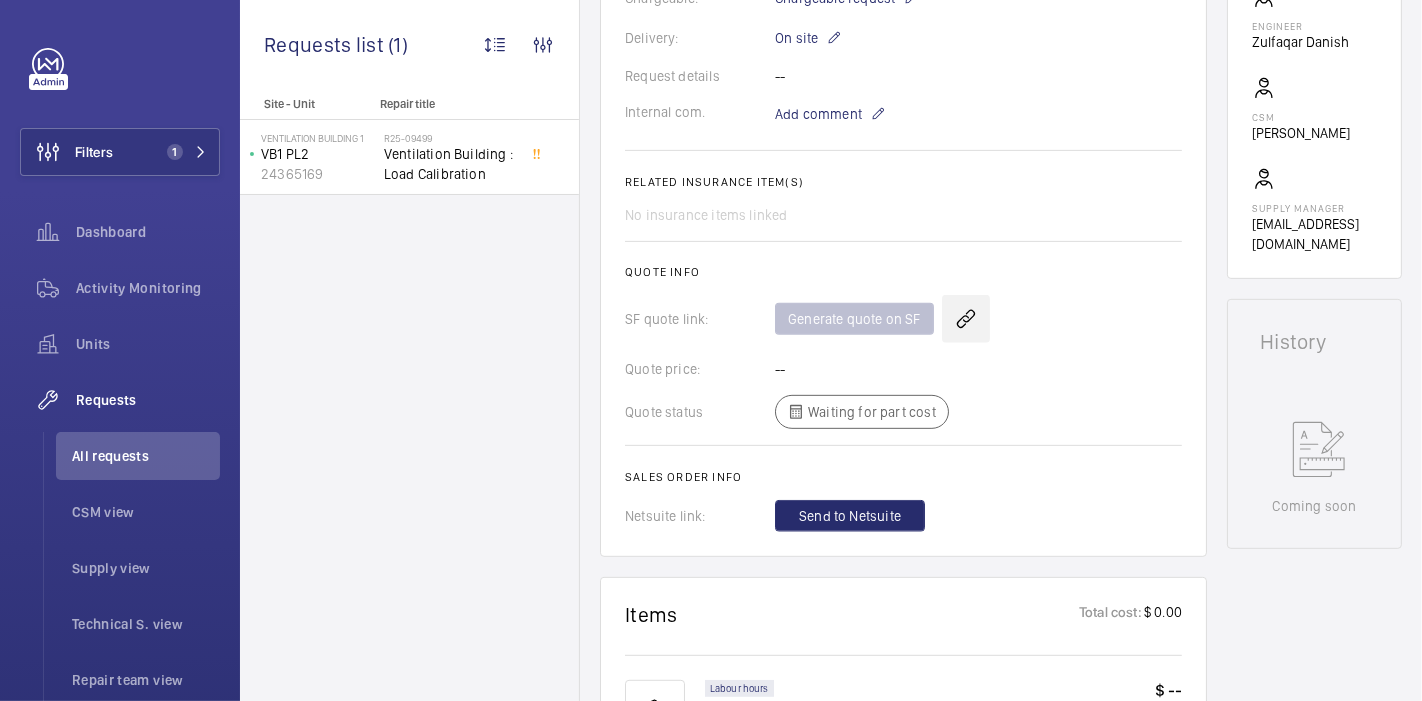 click 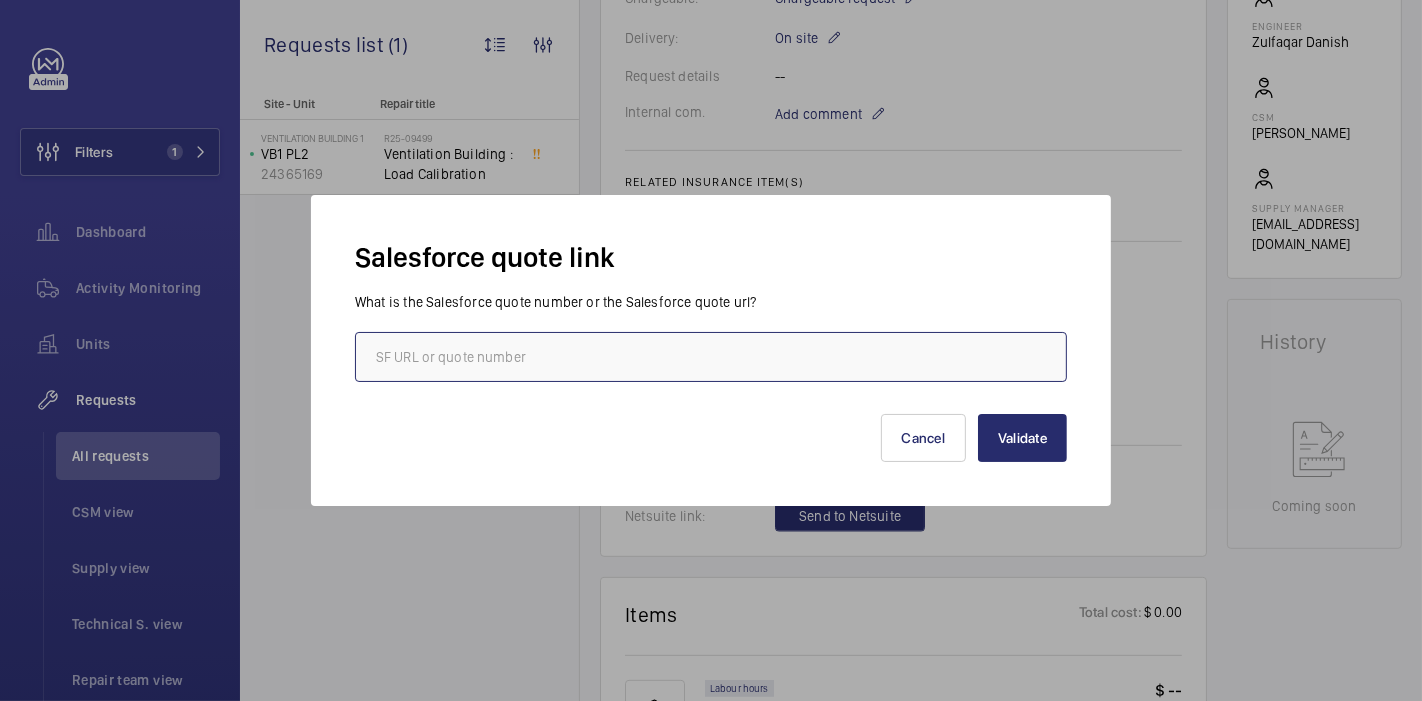 click at bounding box center (711, 357) 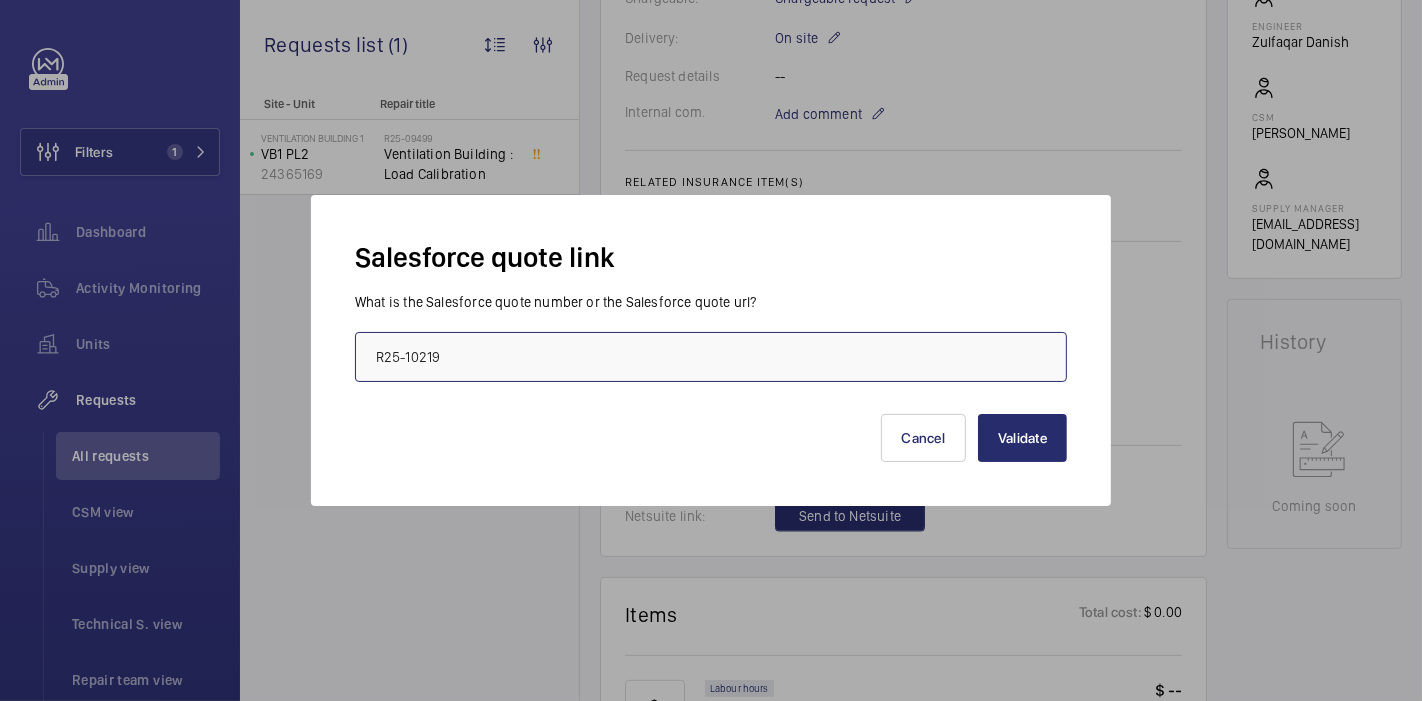 click on "R25-10219" at bounding box center [711, 357] 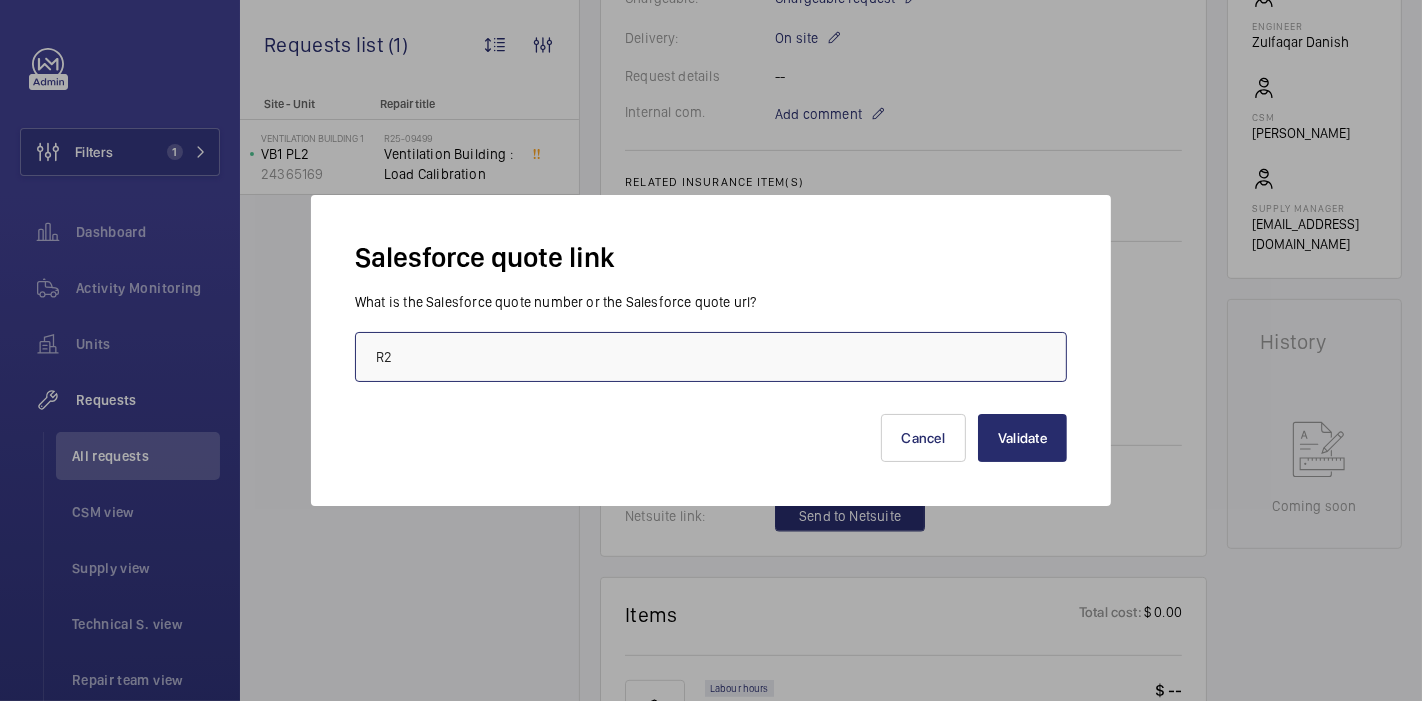 type on "R" 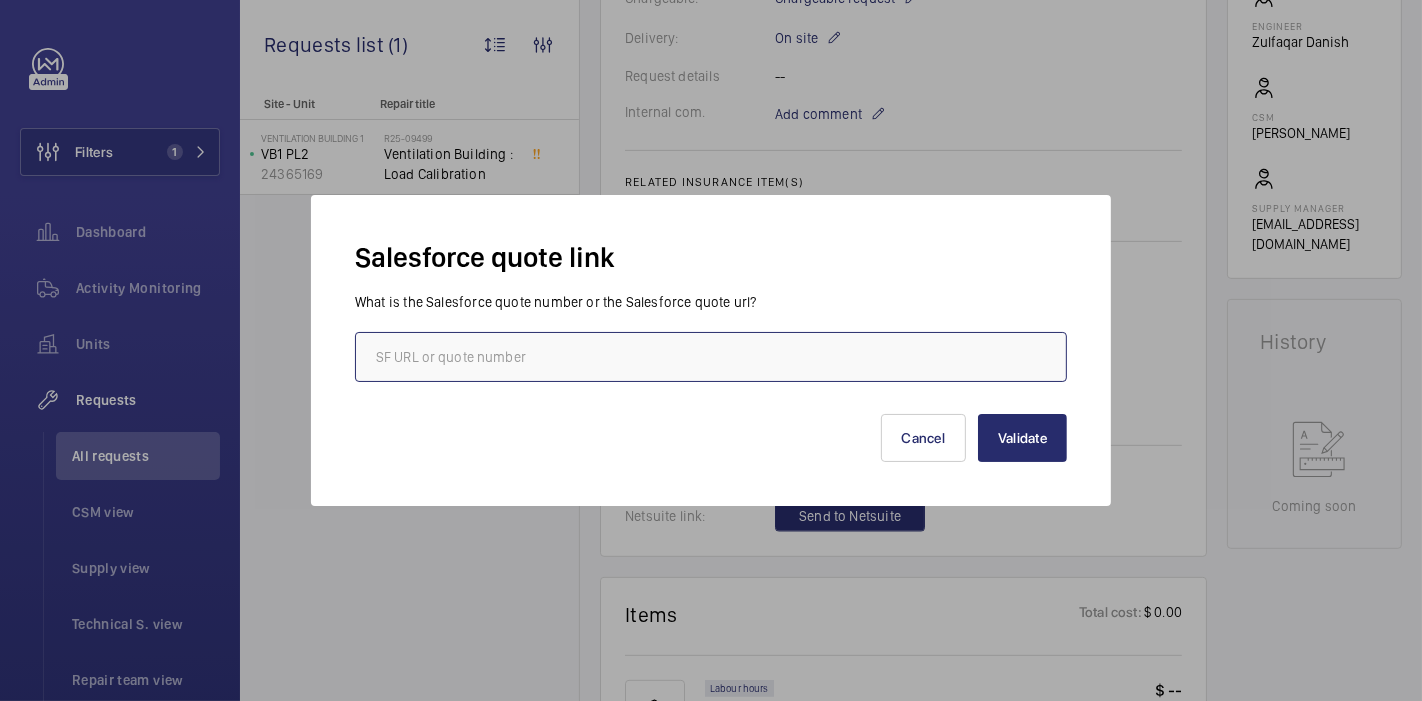 paste on "00020138" 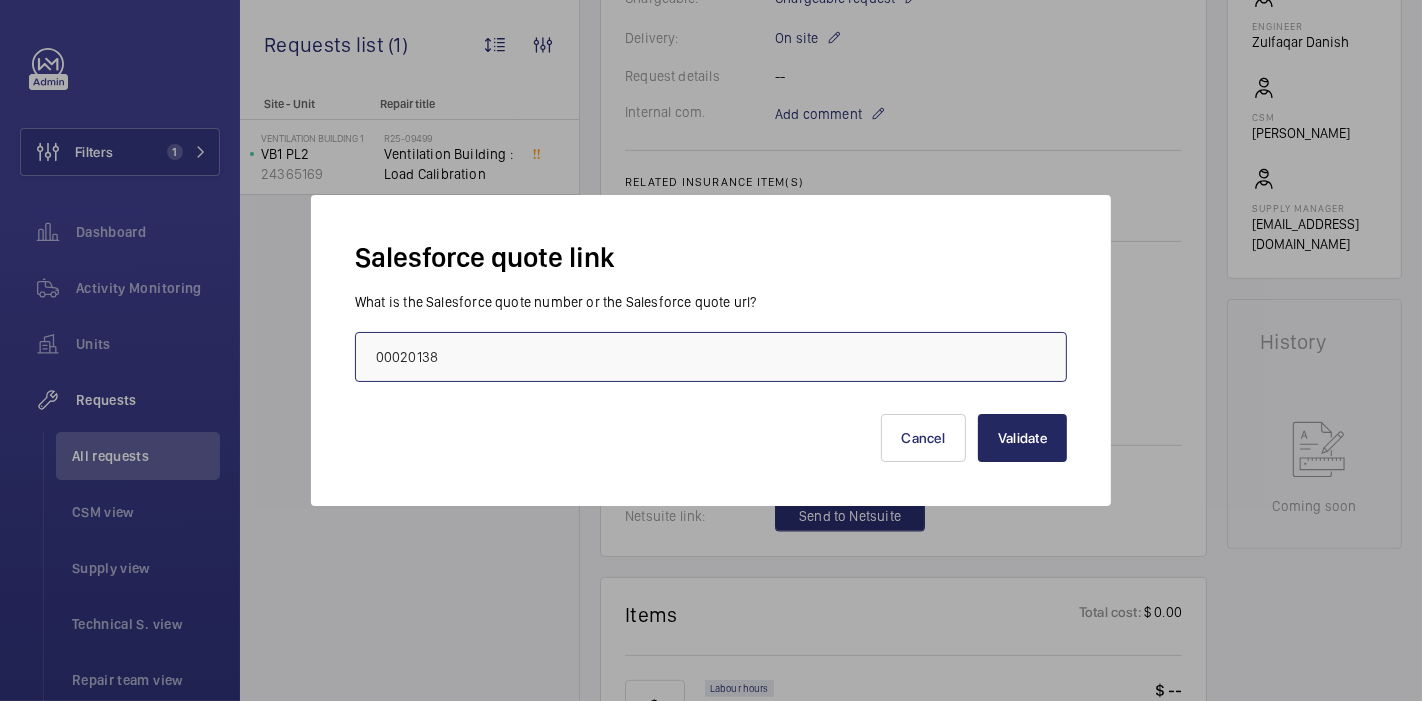 type on "00020138" 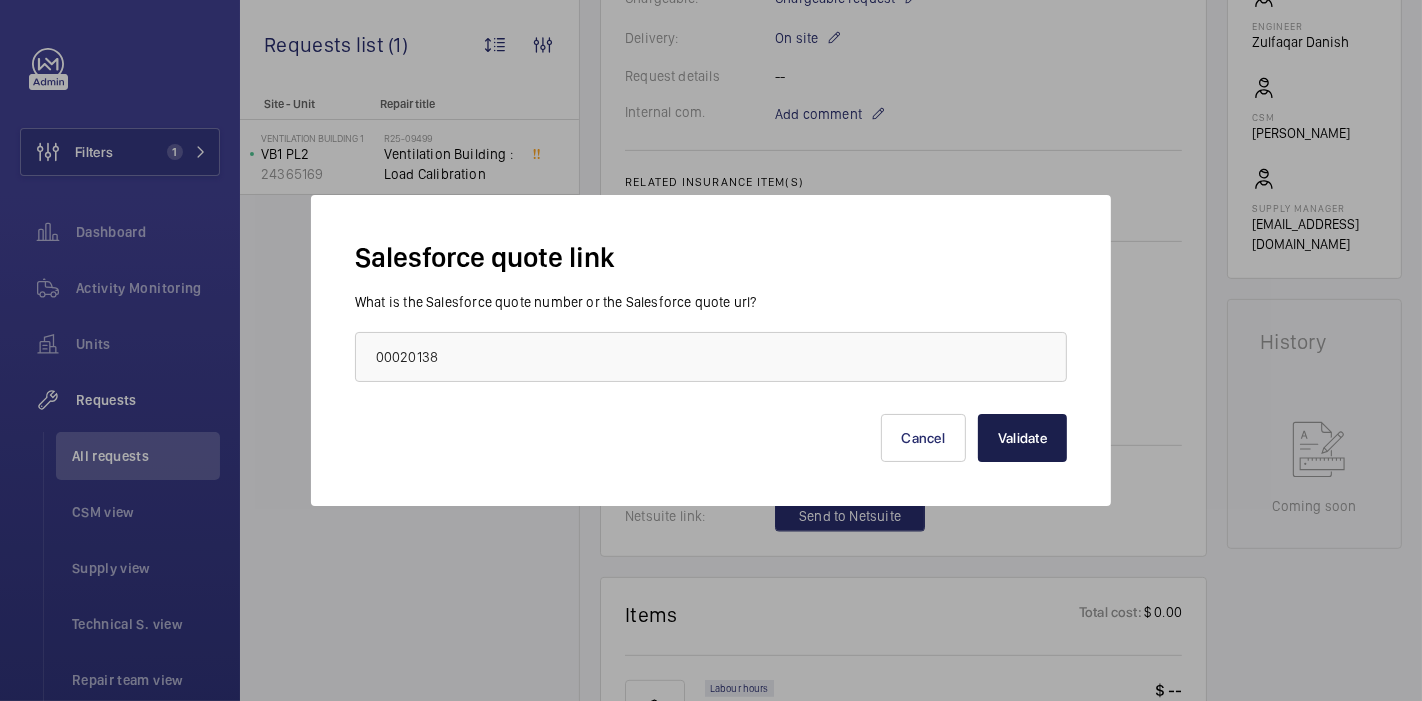 click on "Validate" at bounding box center [1022, 438] 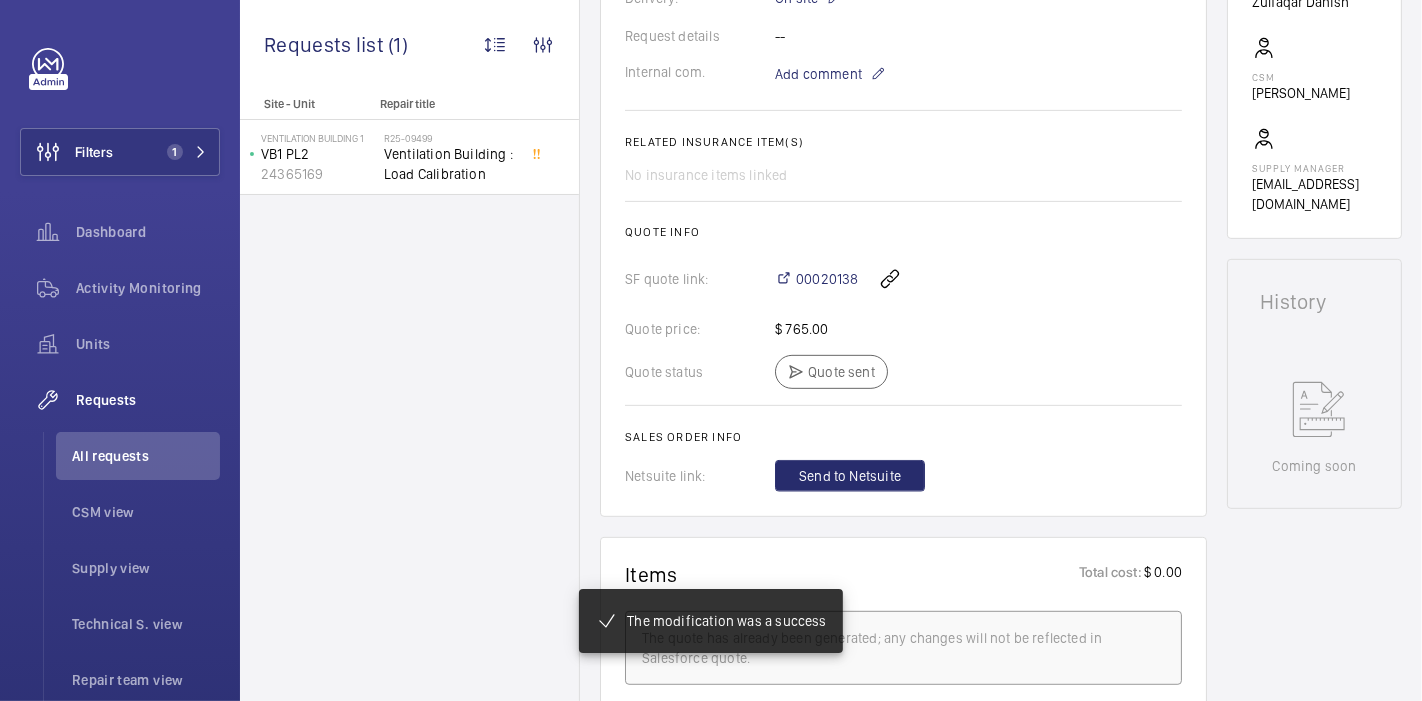 scroll, scrollTop: 673, scrollLeft: 0, axis: vertical 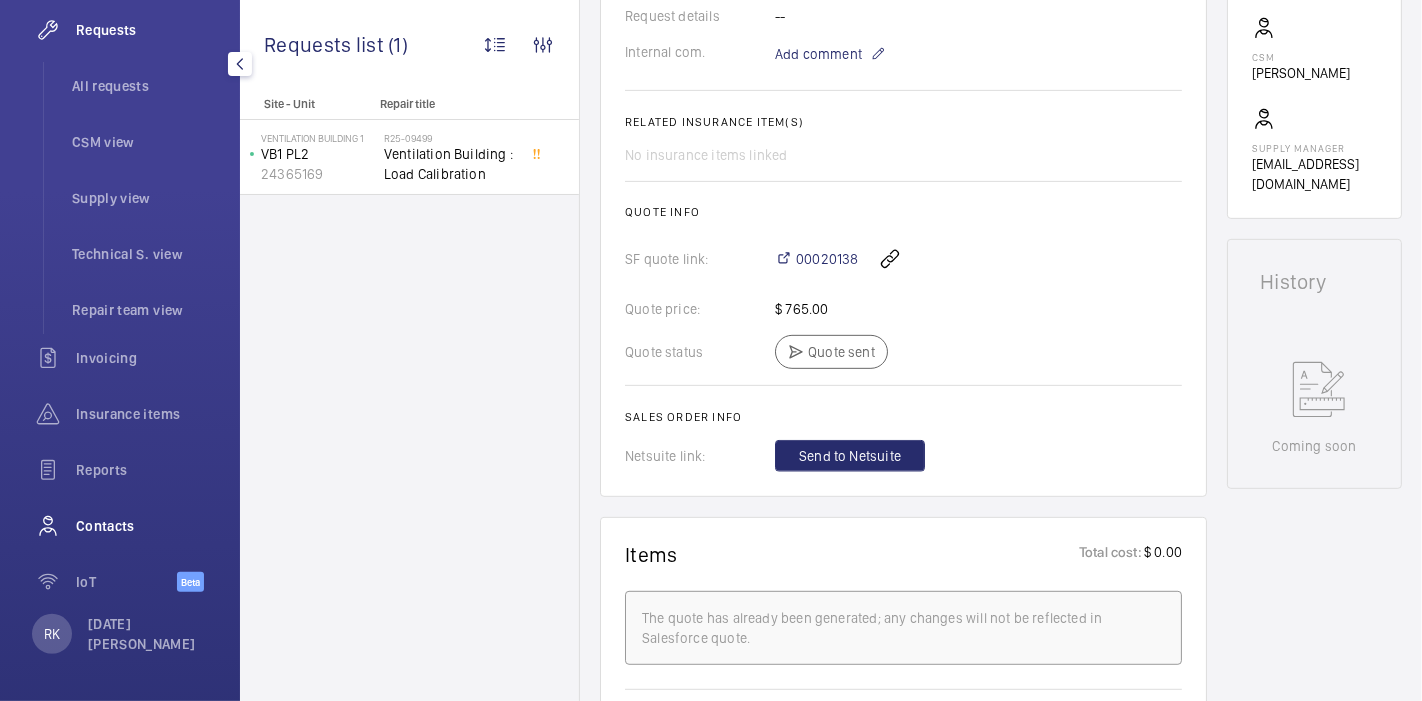 click on "Contacts" 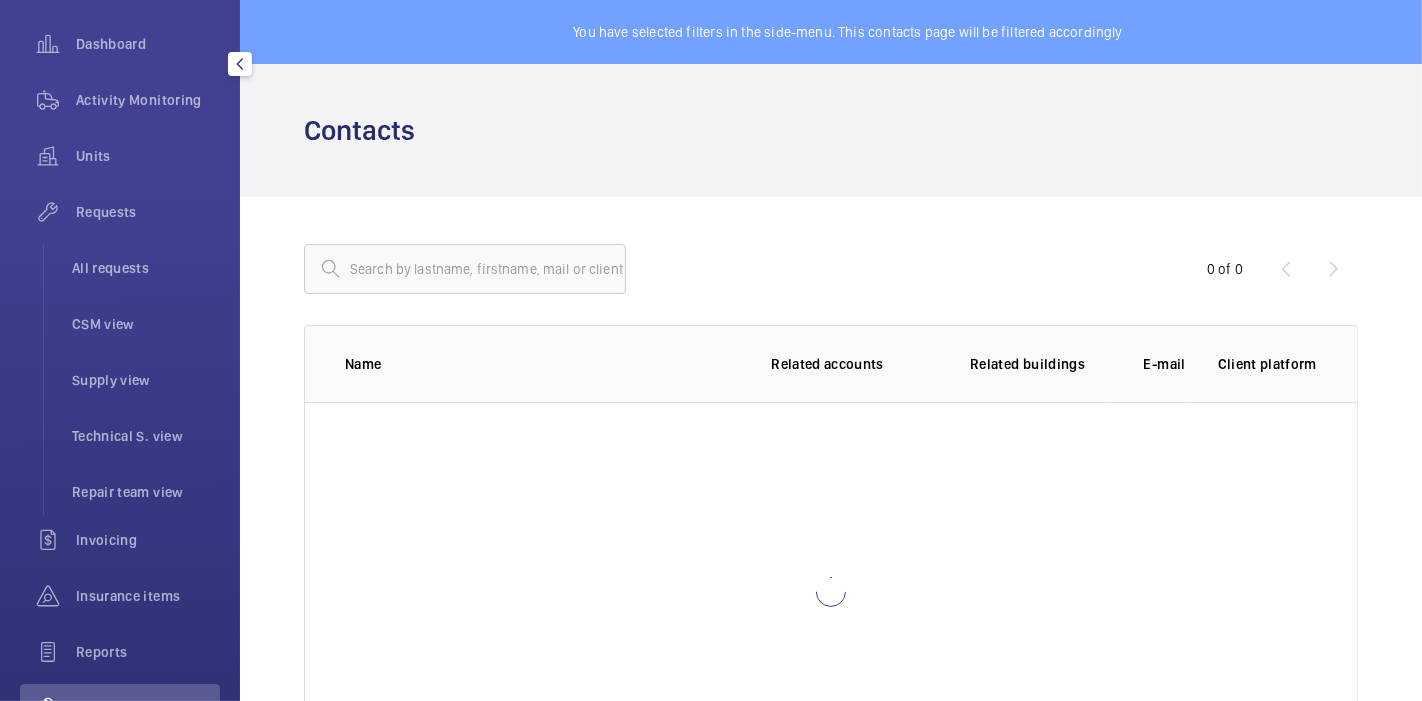scroll, scrollTop: 98, scrollLeft: 0, axis: vertical 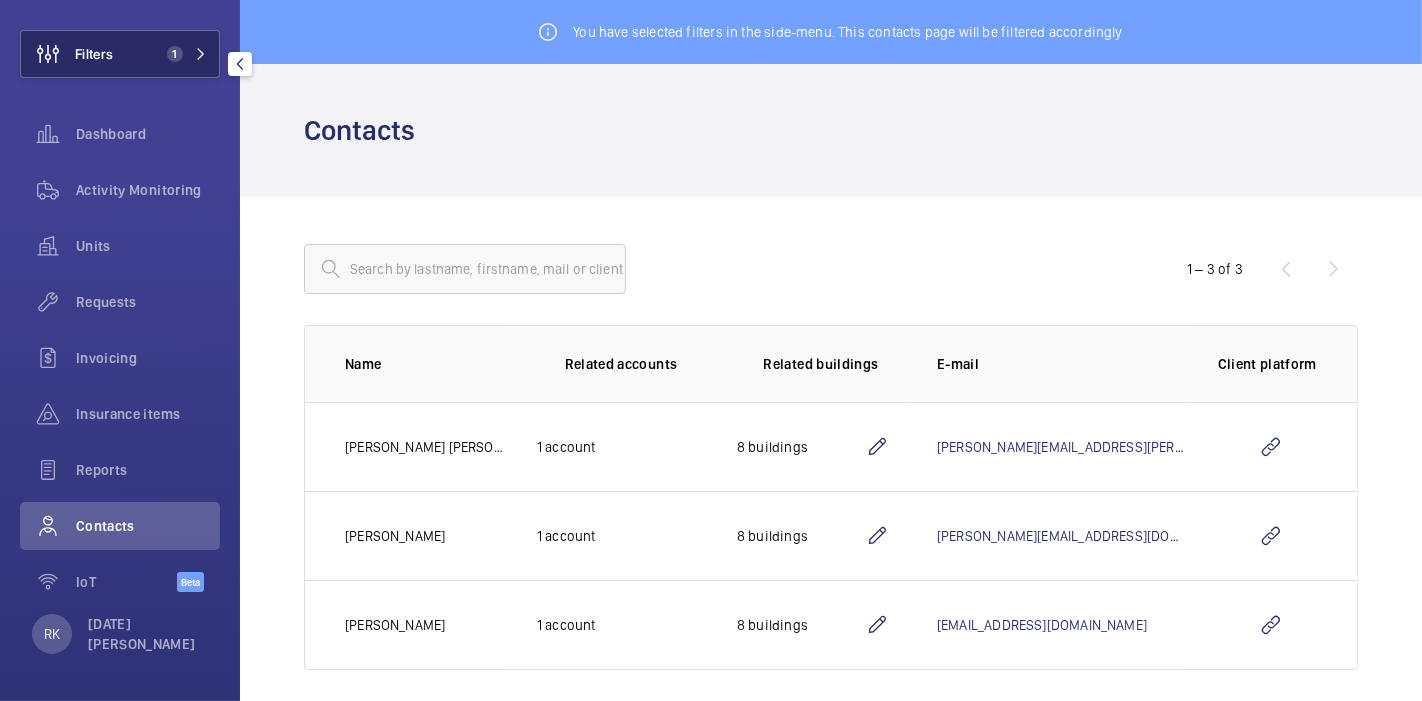 click on "Filters 1" 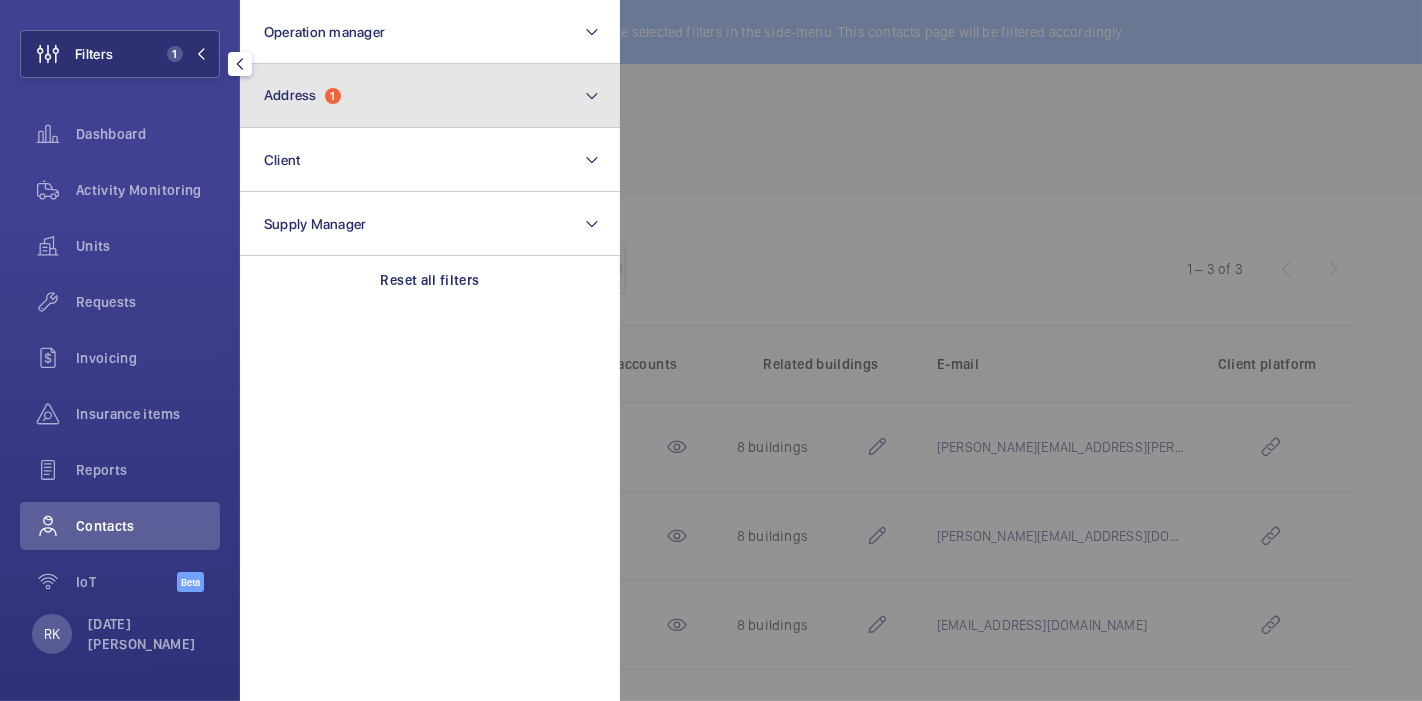 click on "Address  1" 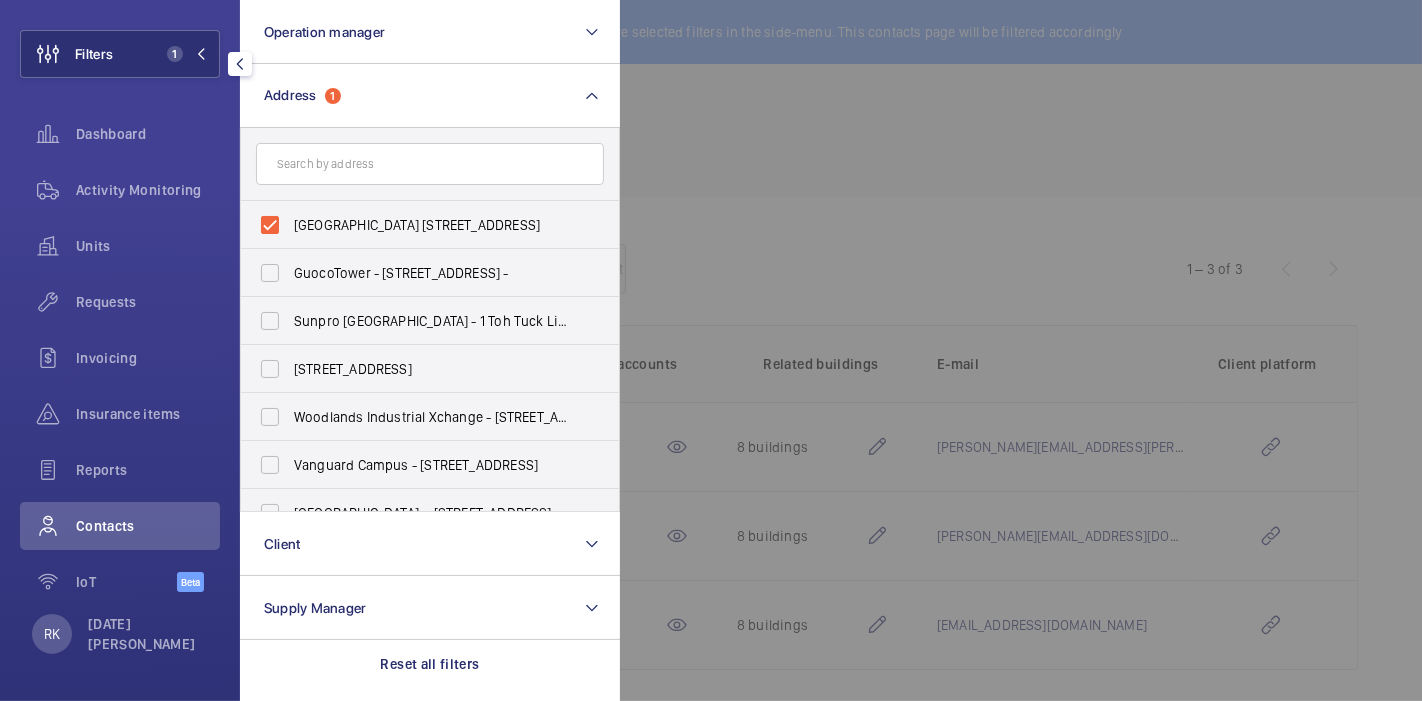 click on "[GEOGRAPHIC_DATA] [STREET_ADDRESS]" at bounding box center (431, 225) 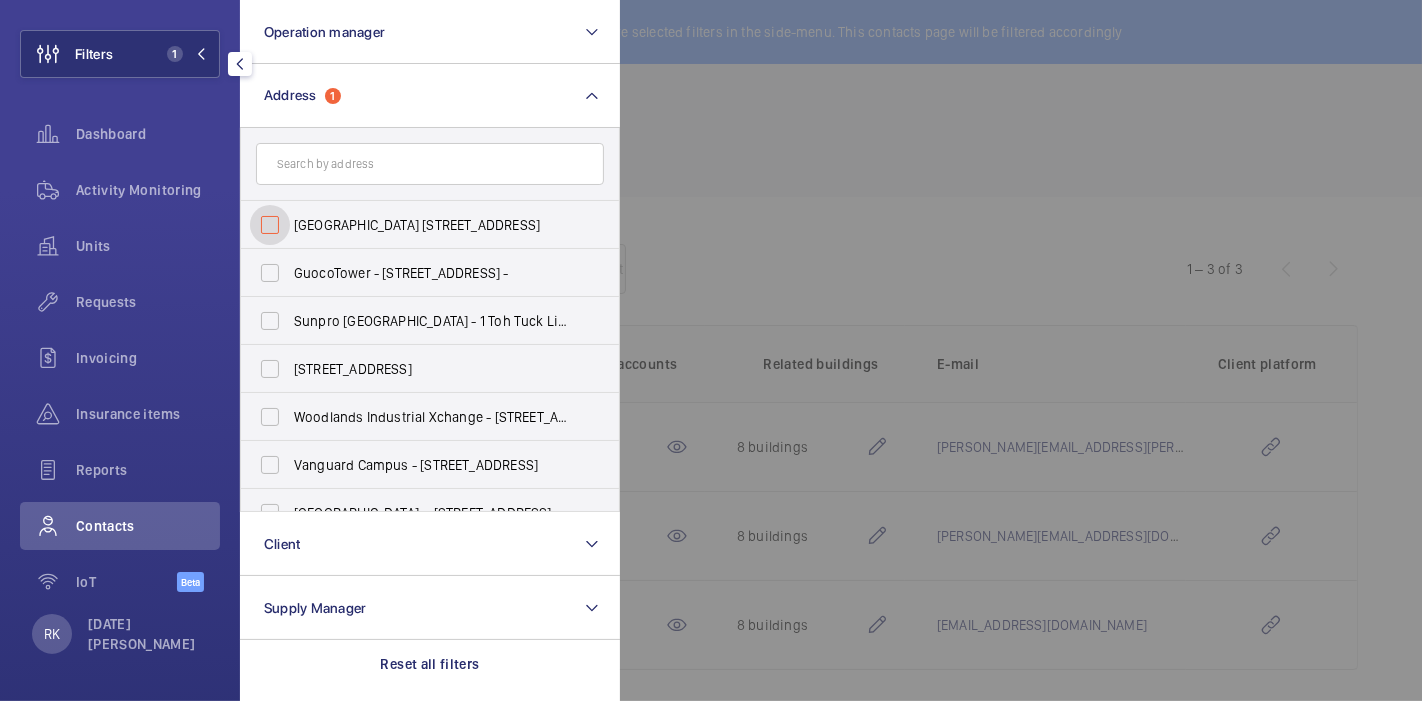 checkbox on "false" 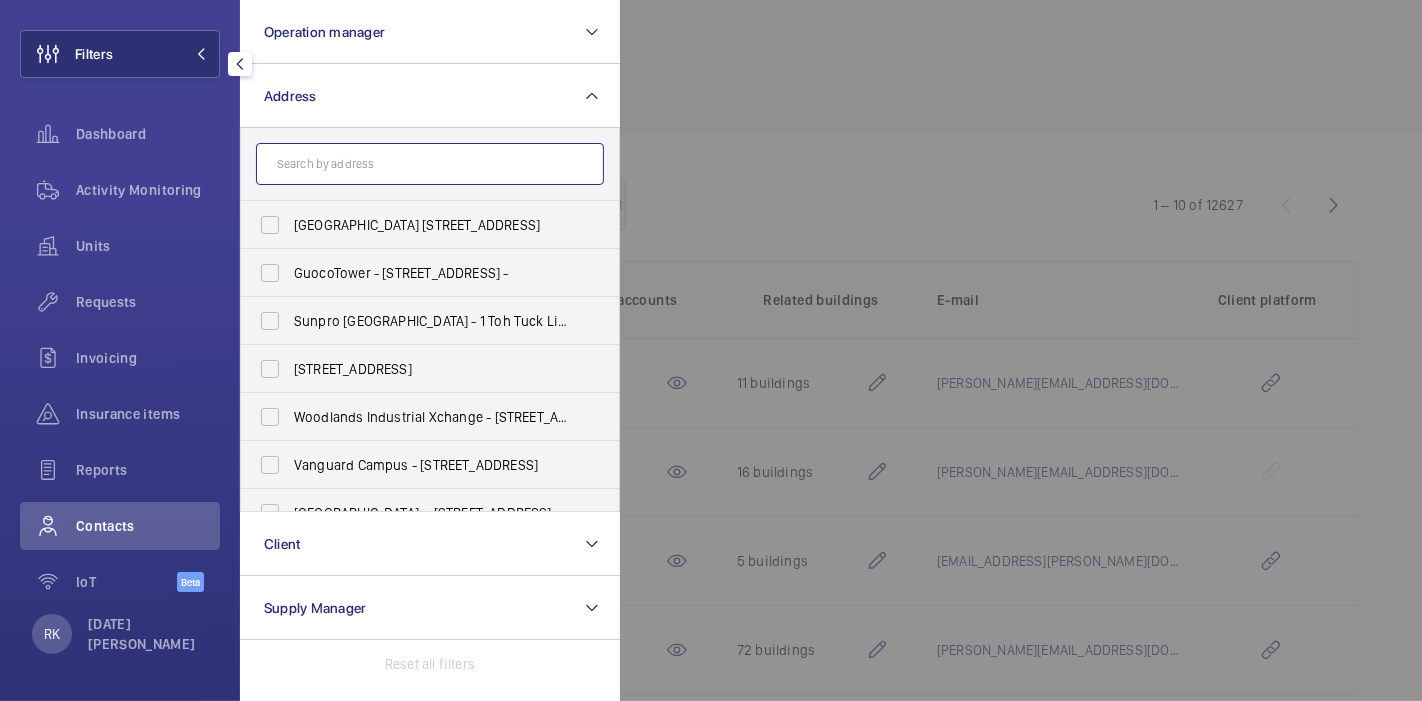 click 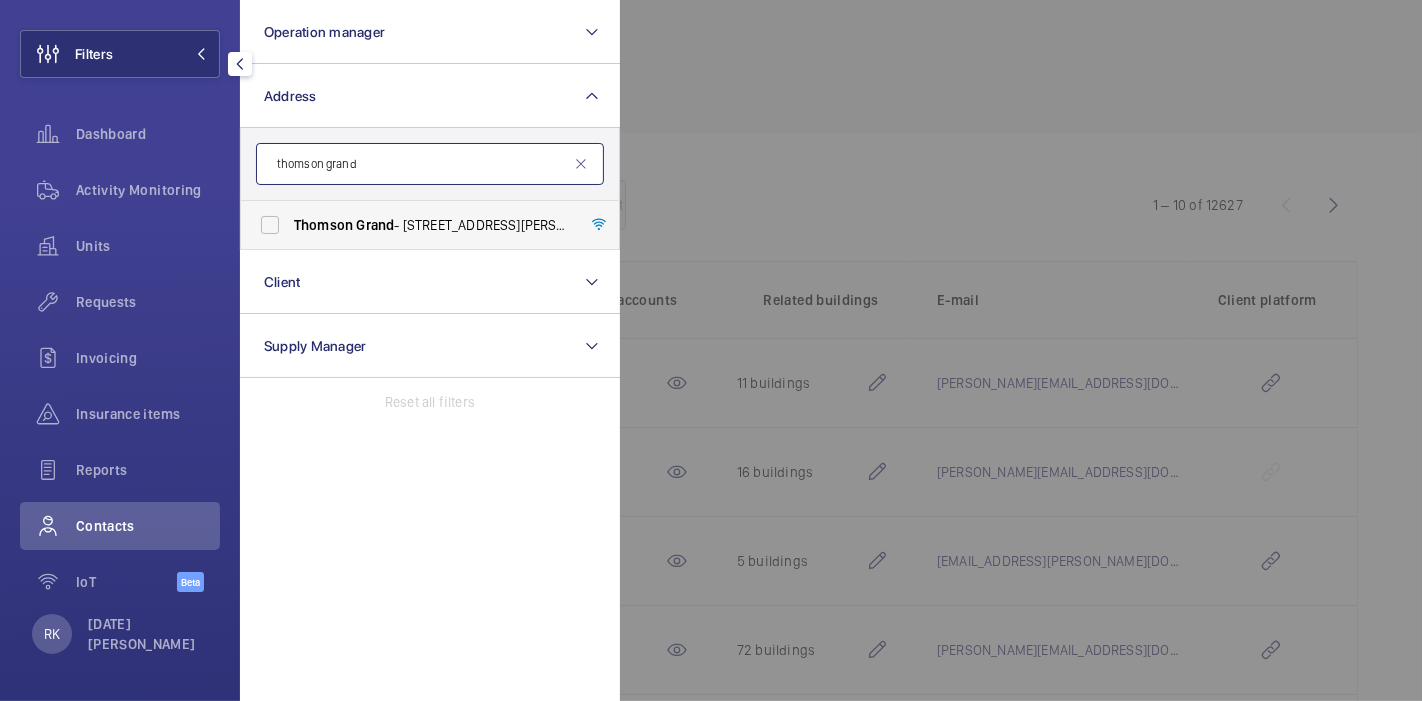 type on "thomson grand" 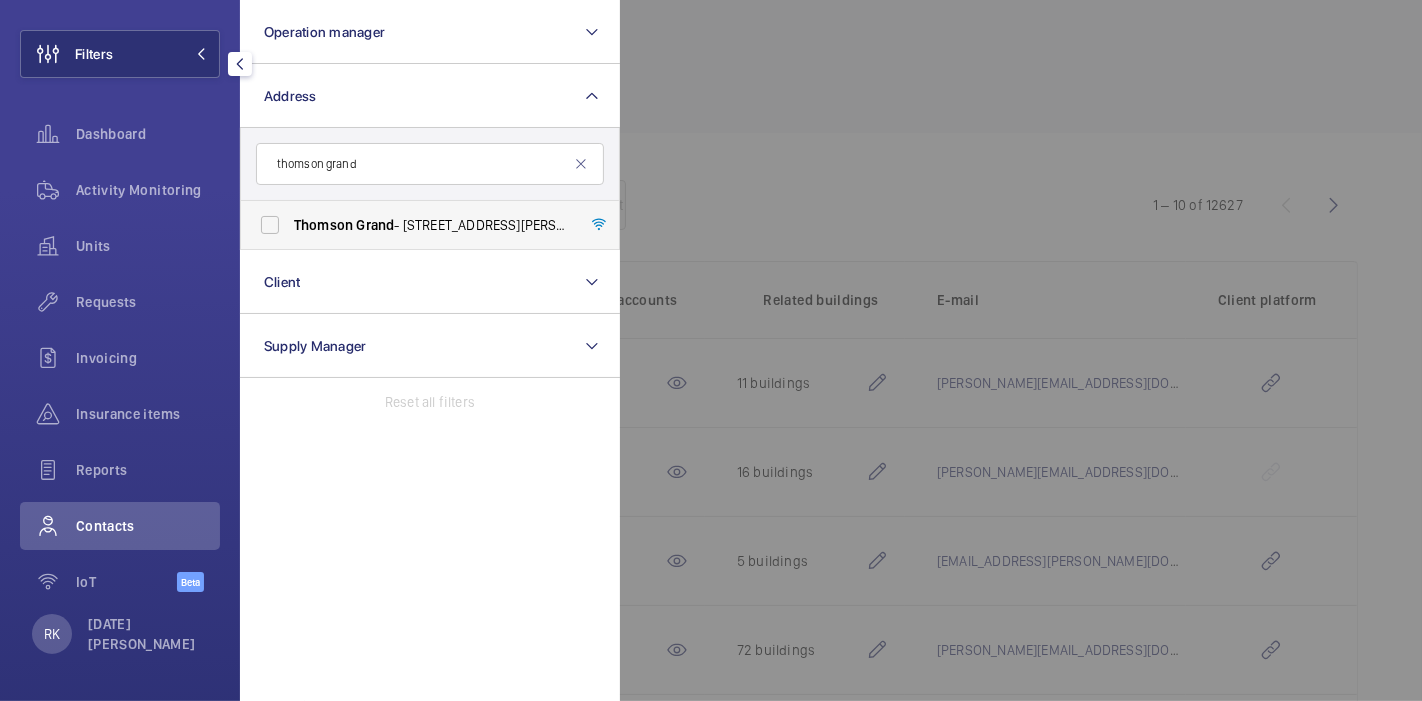 click on "Grand" at bounding box center (375, 225) 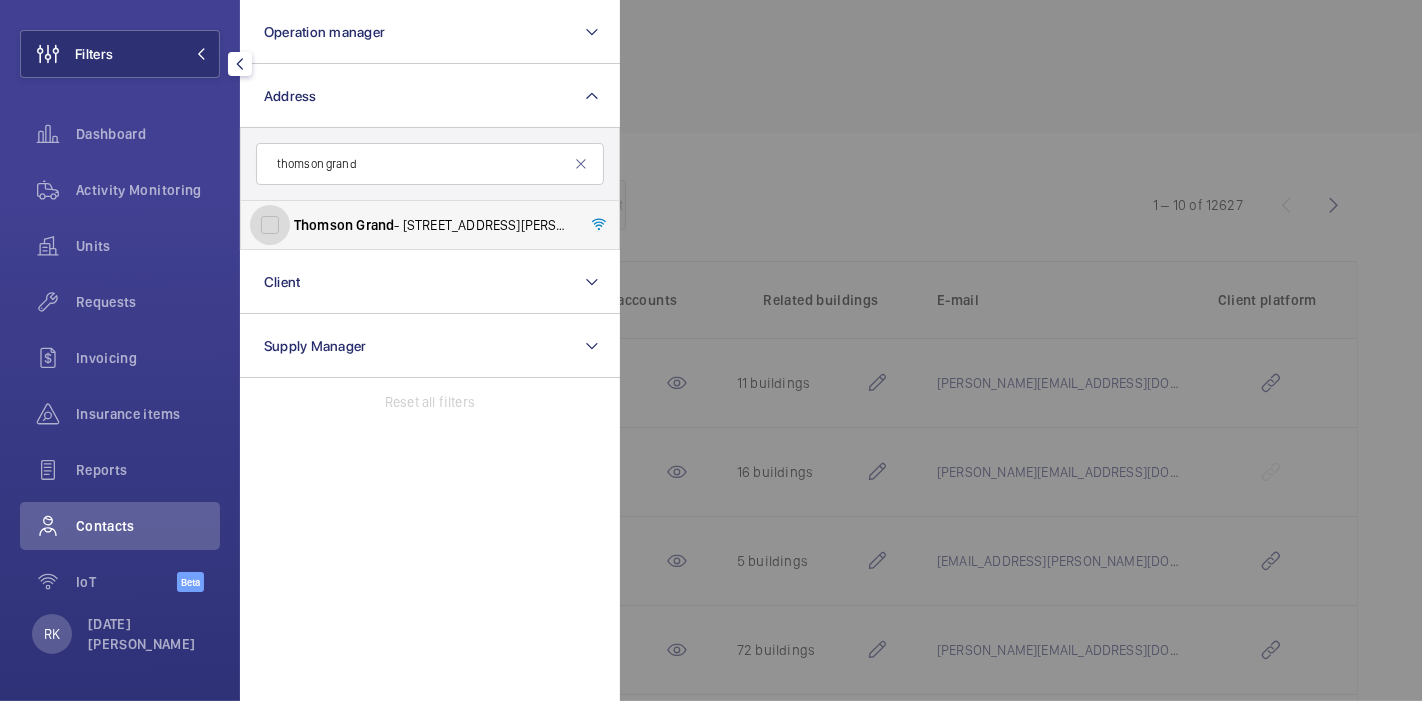 click on "Thomson   Grand  - [STREET_ADDRESS][PERSON_NAME]" at bounding box center (270, 225) 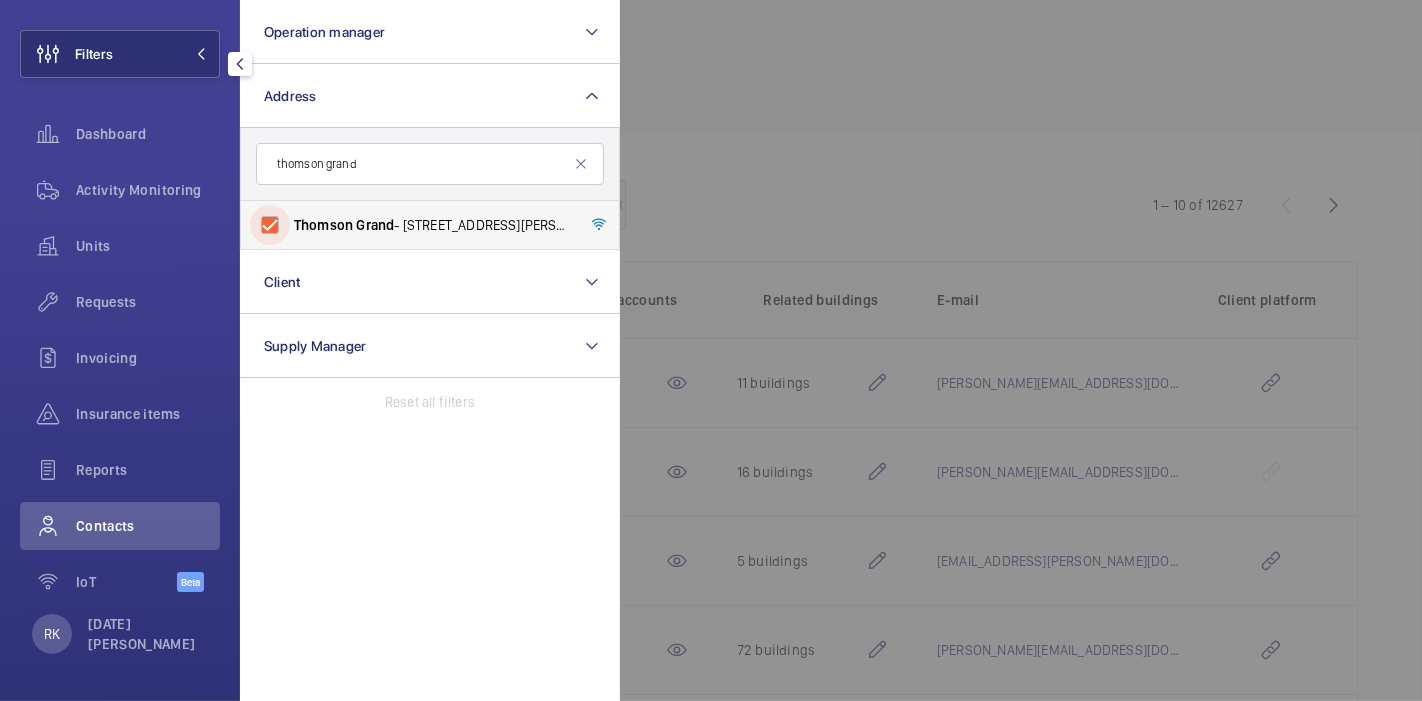 checkbox on "true" 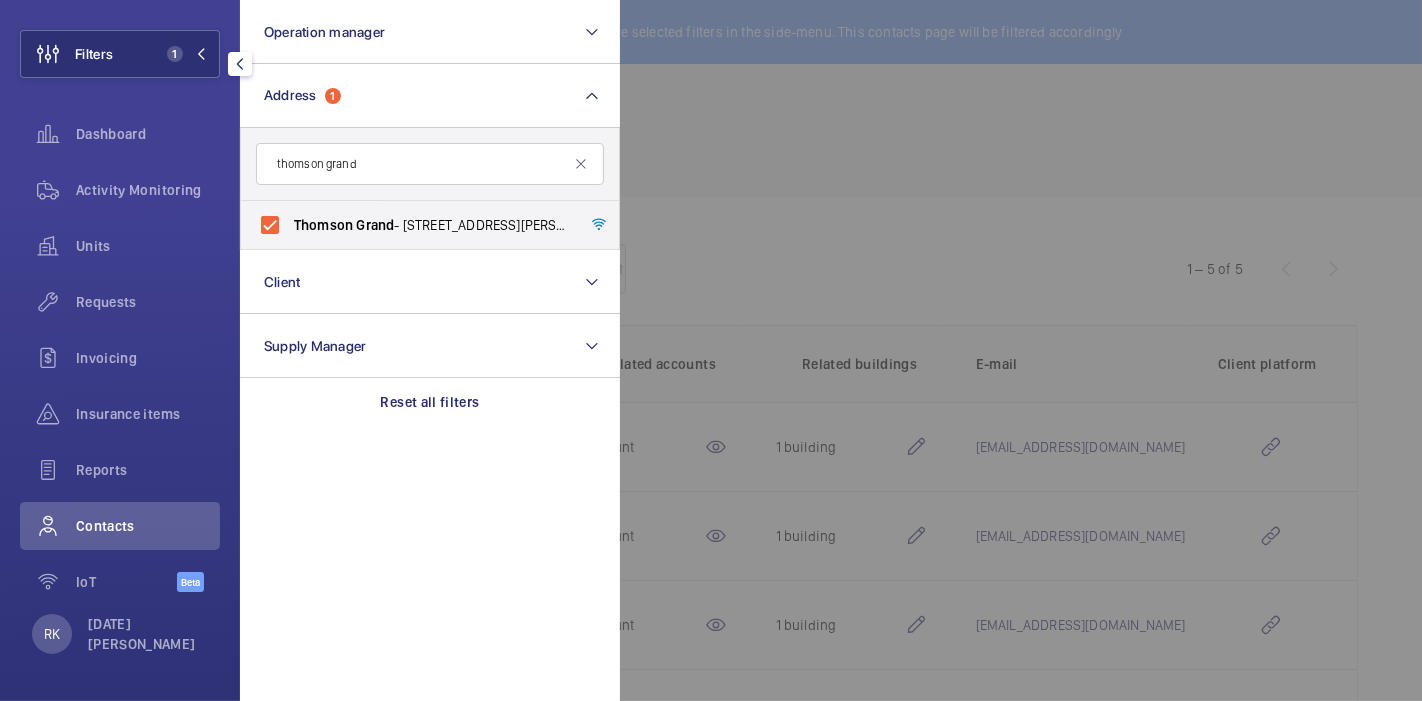 click 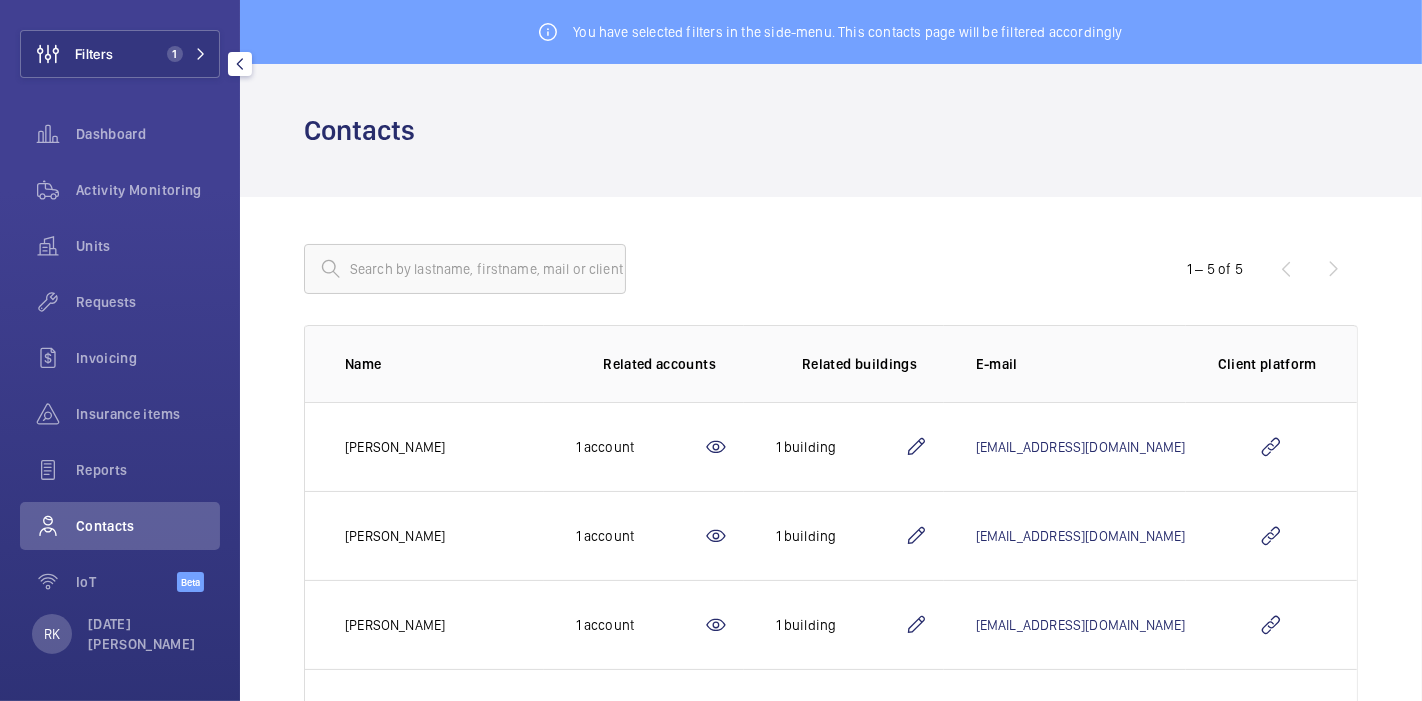 scroll, scrollTop: 192, scrollLeft: 0, axis: vertical 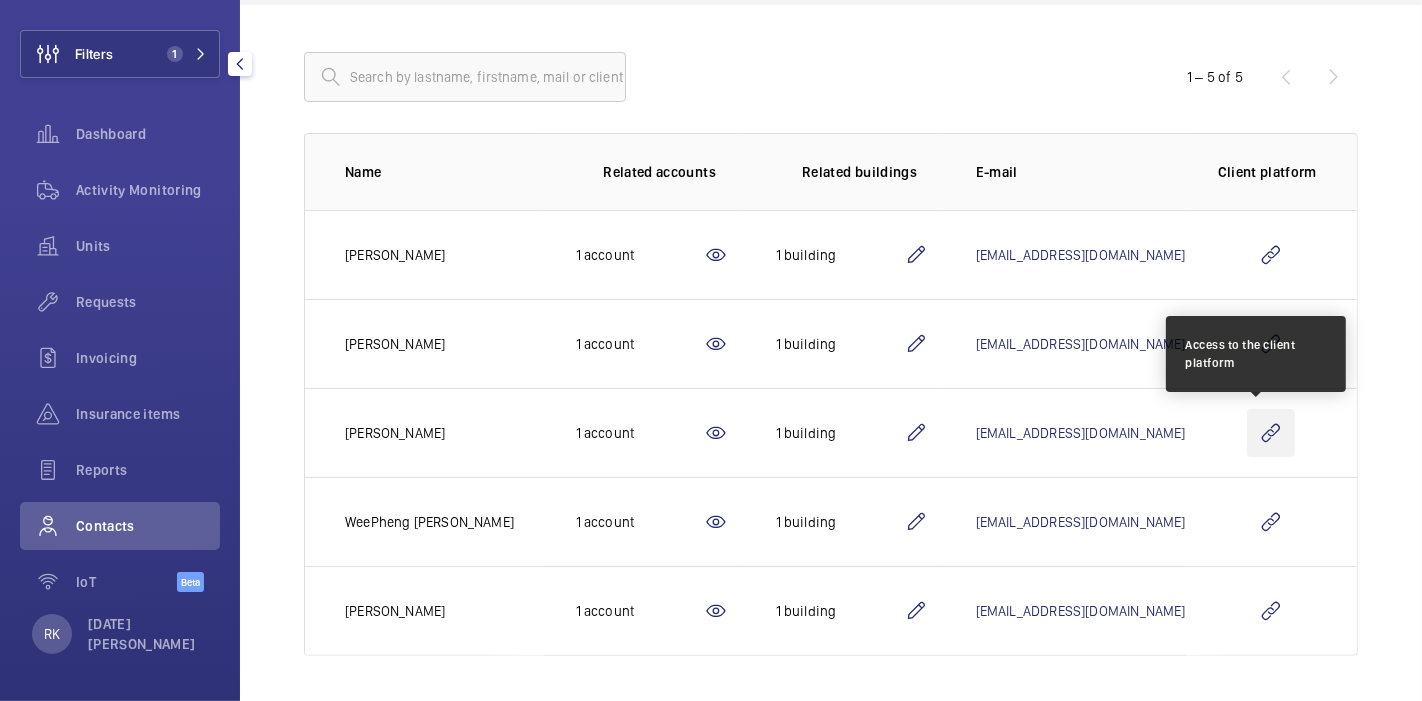 click 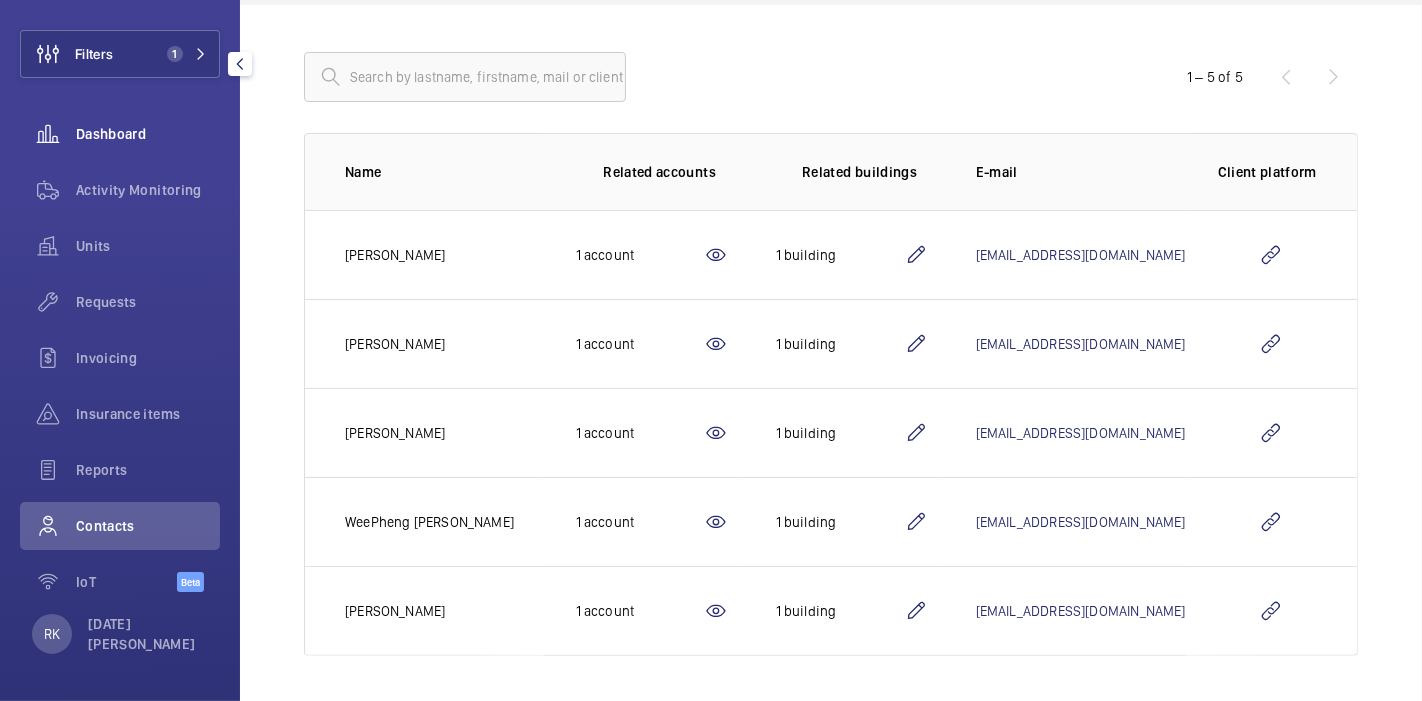 click on "Dashboard" 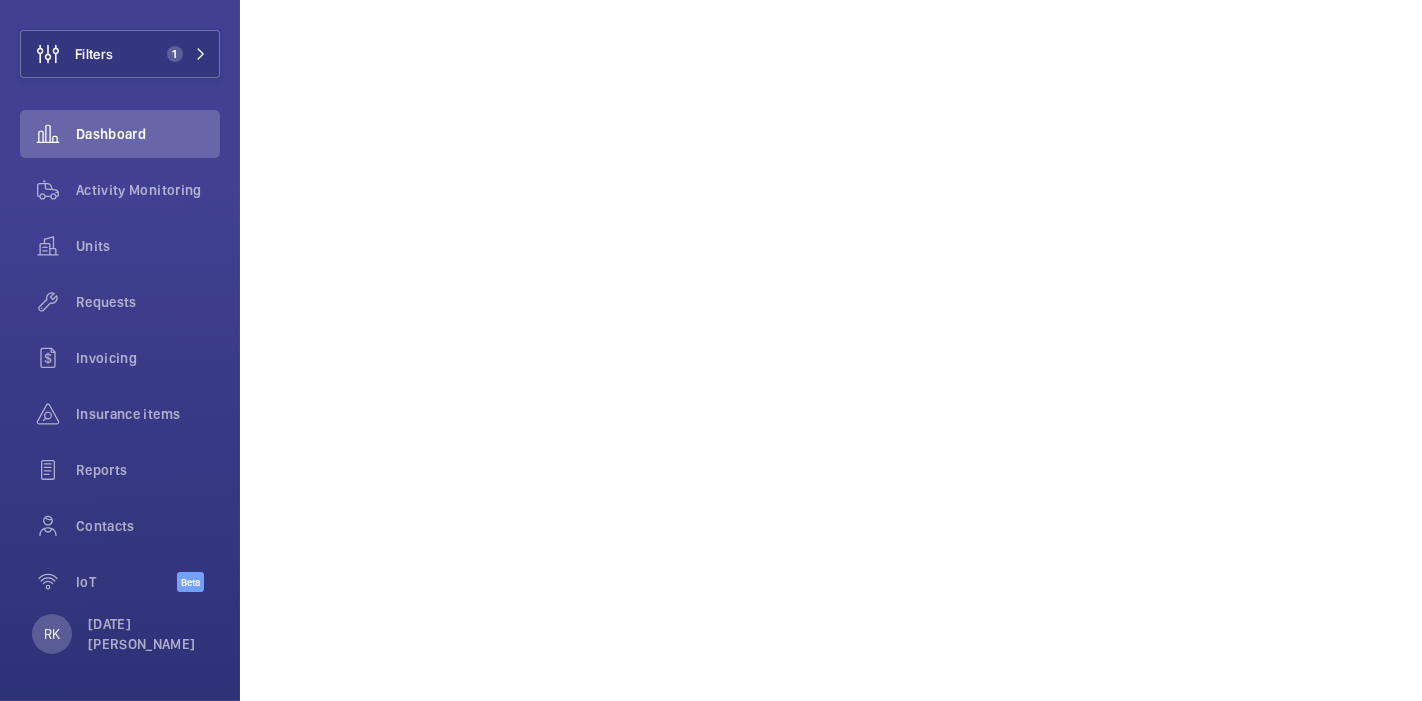 scroll, scrollTop: 0, scrollLeft: 0, axis: both 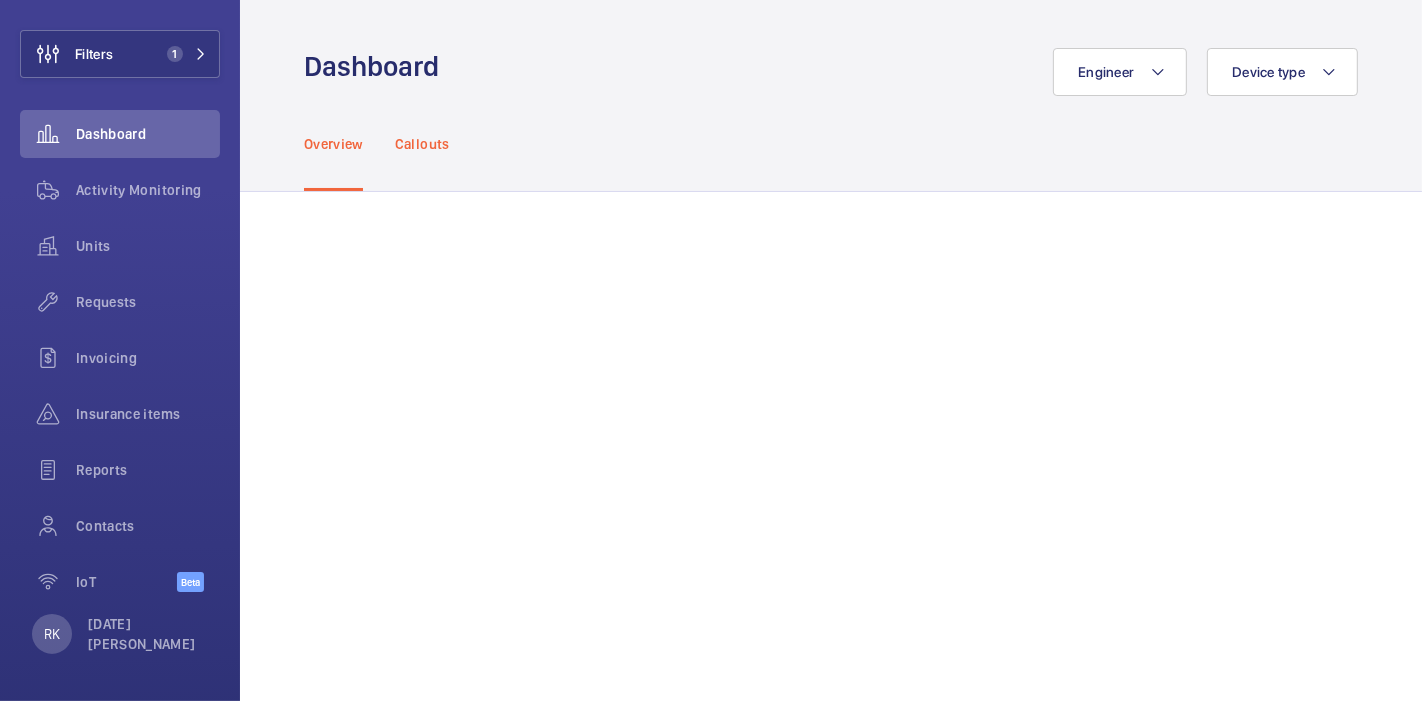 click on "Callouts" 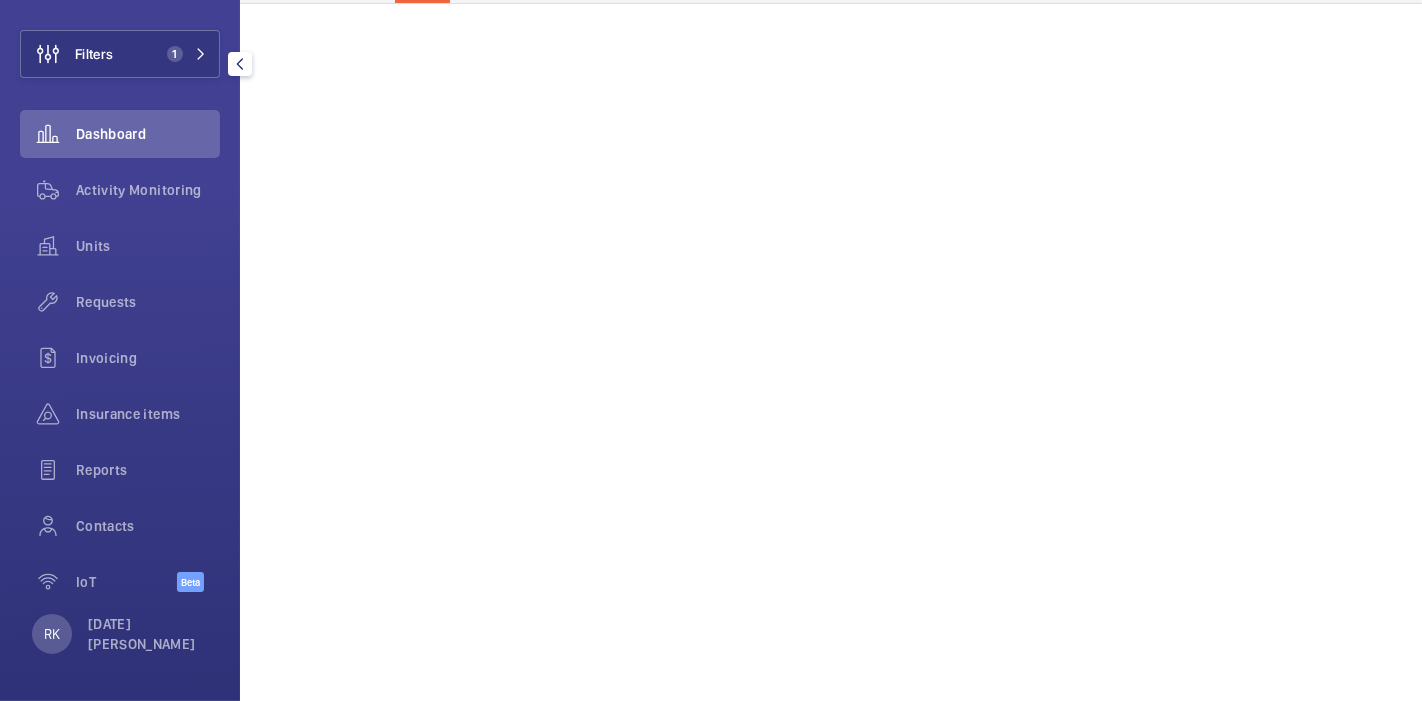 scroll, scrollTop: 0, scrollLeft: 0, axis: both 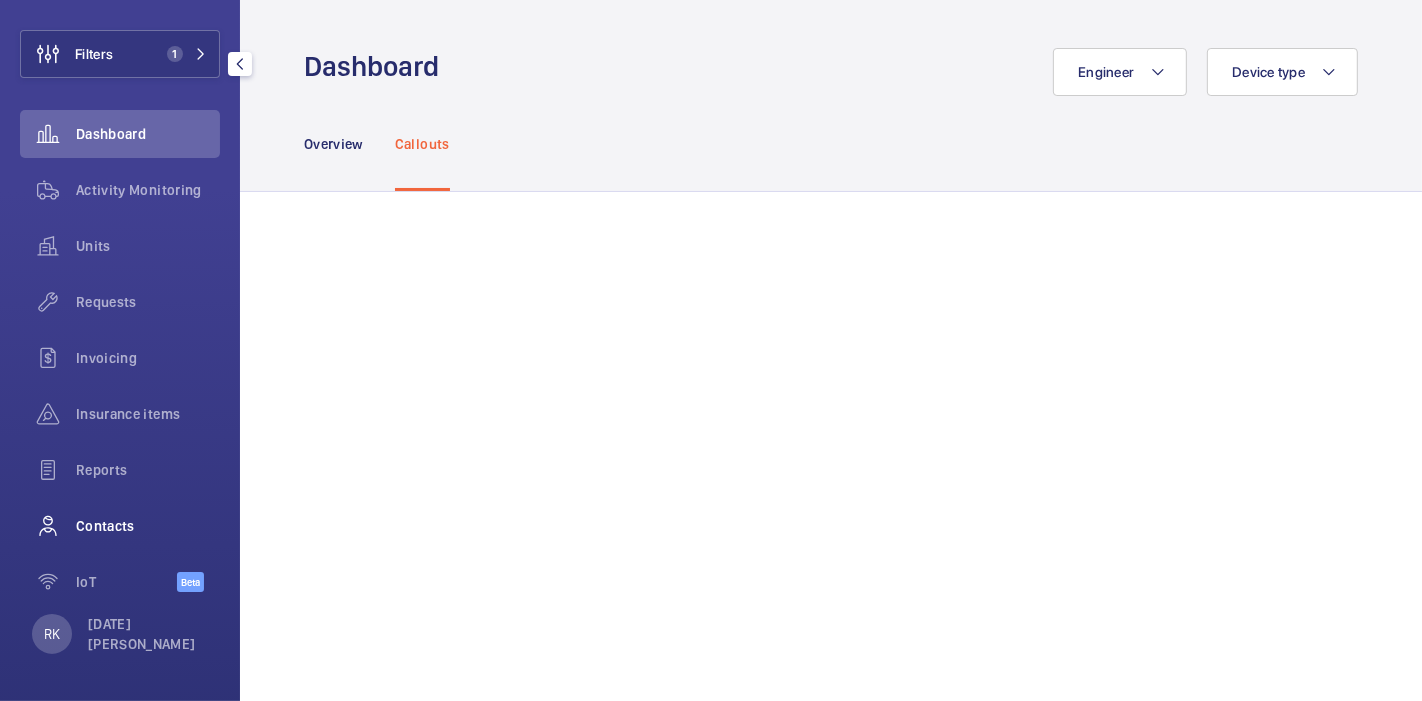 click on "Contacts" 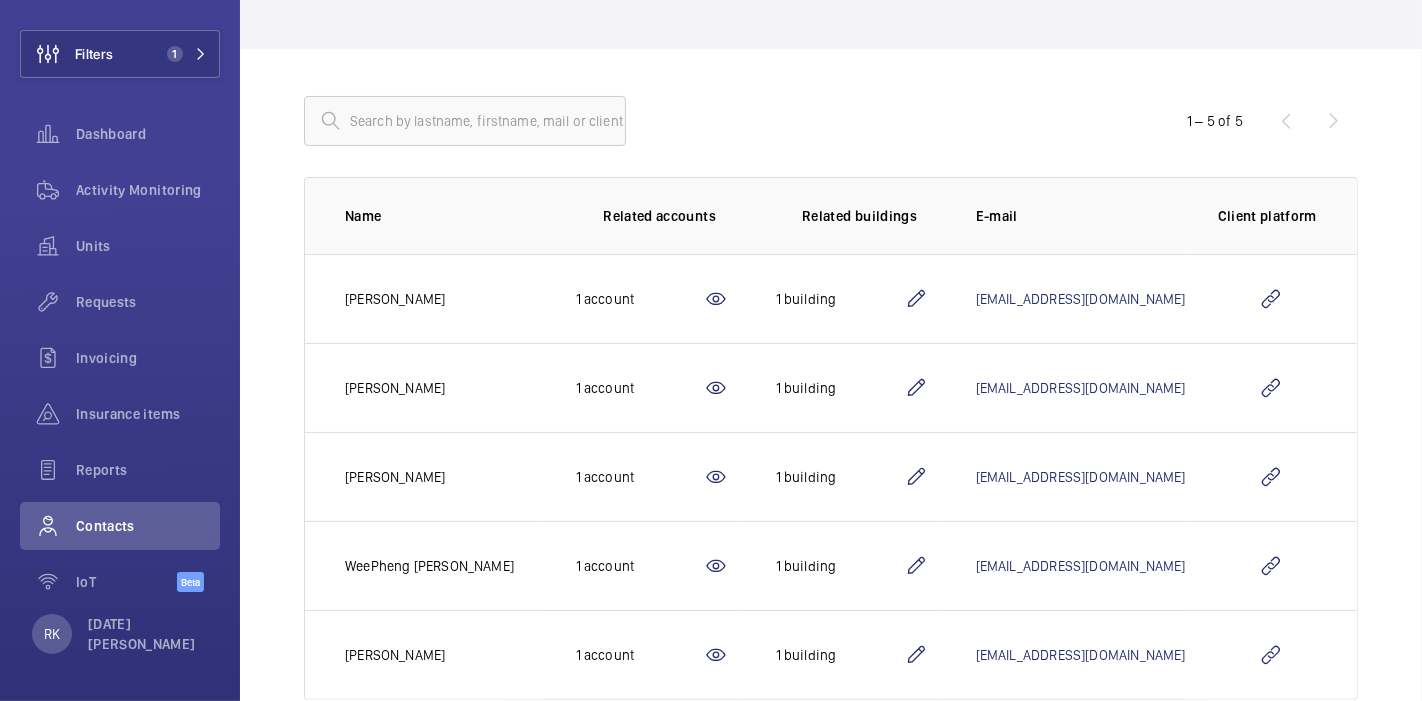 scroll, scrollTop: 192, scrollLeft: 0, axis: vertical 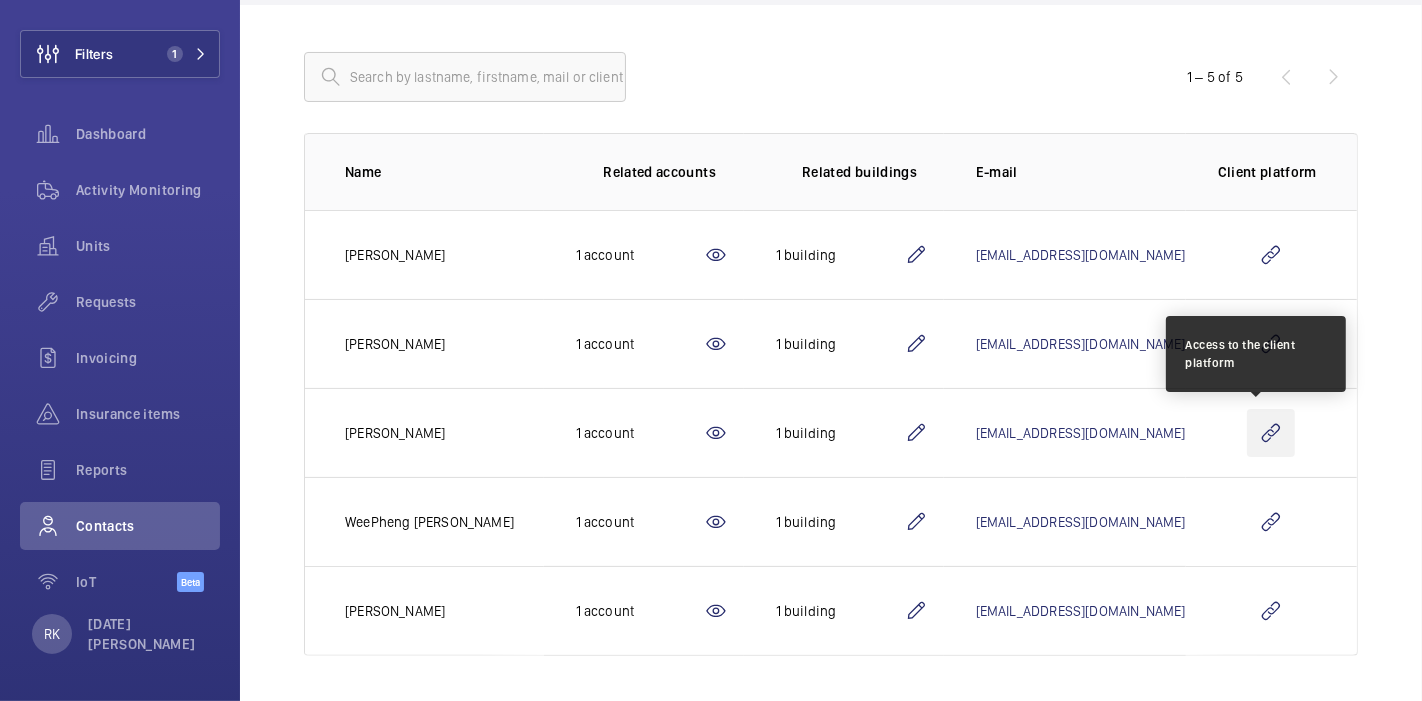click 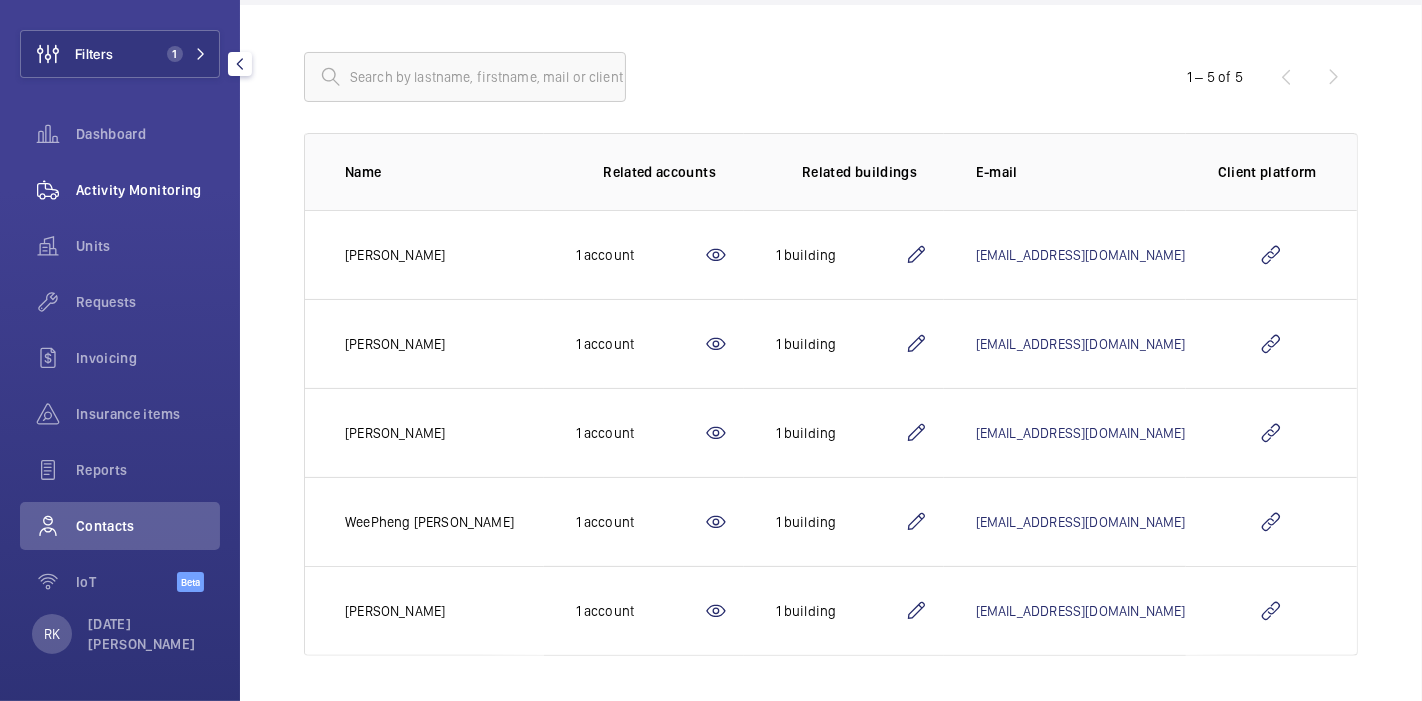 click on "Activity Monitoring" 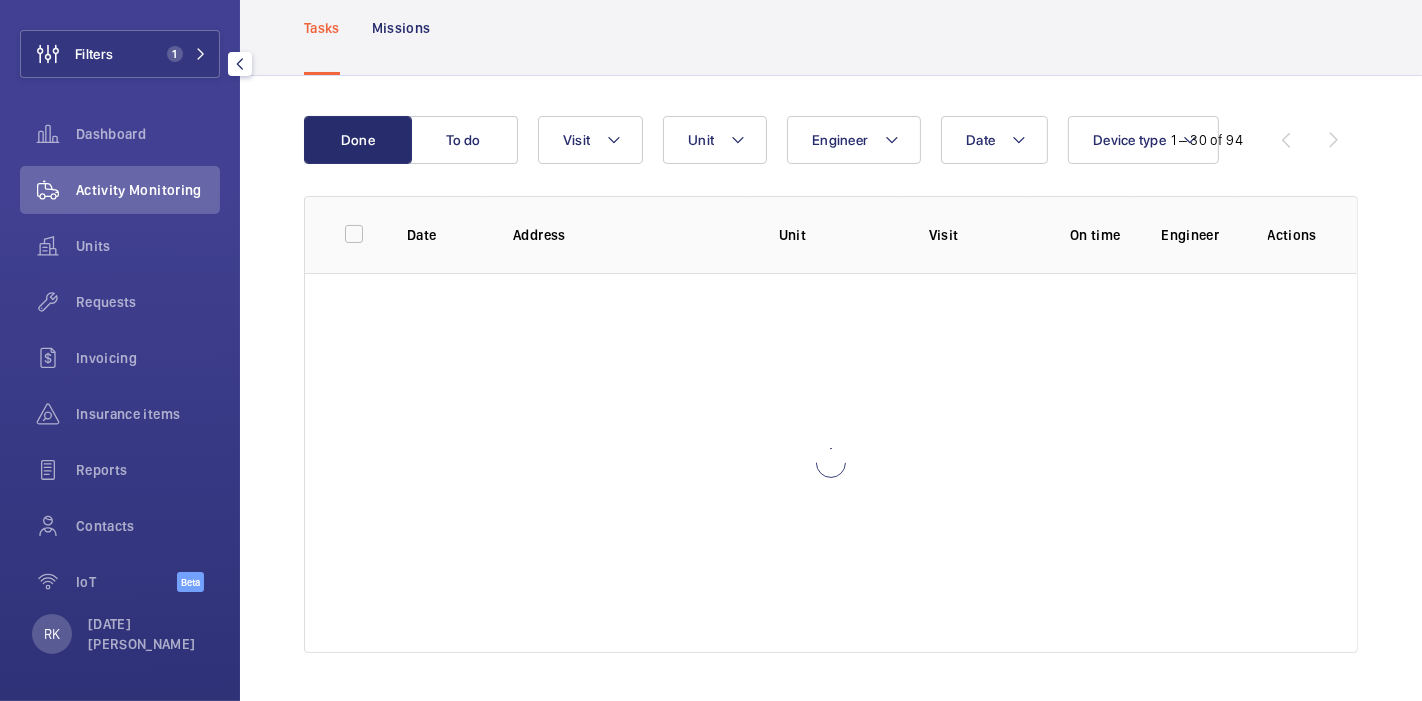 scroll, scrollTop: 0, scrollLeft: 0, axis: both 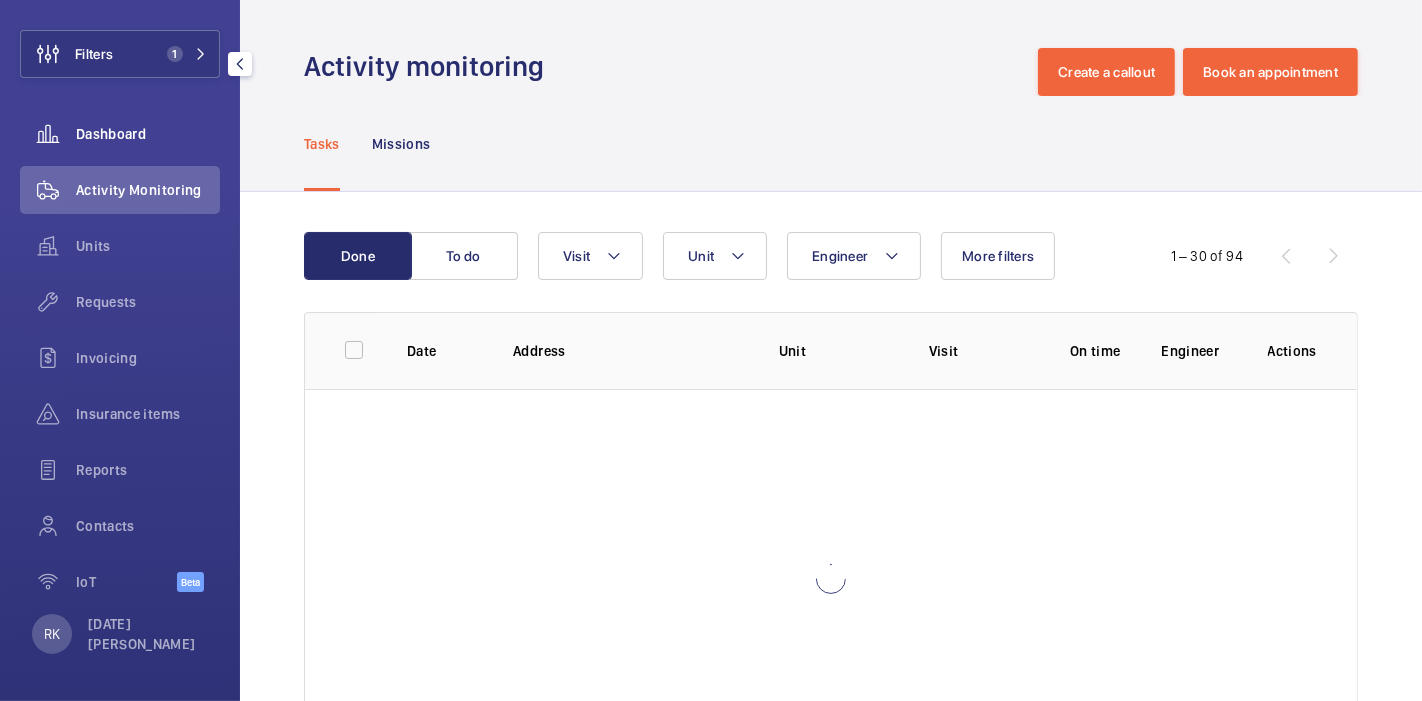 click on "Dashboard" 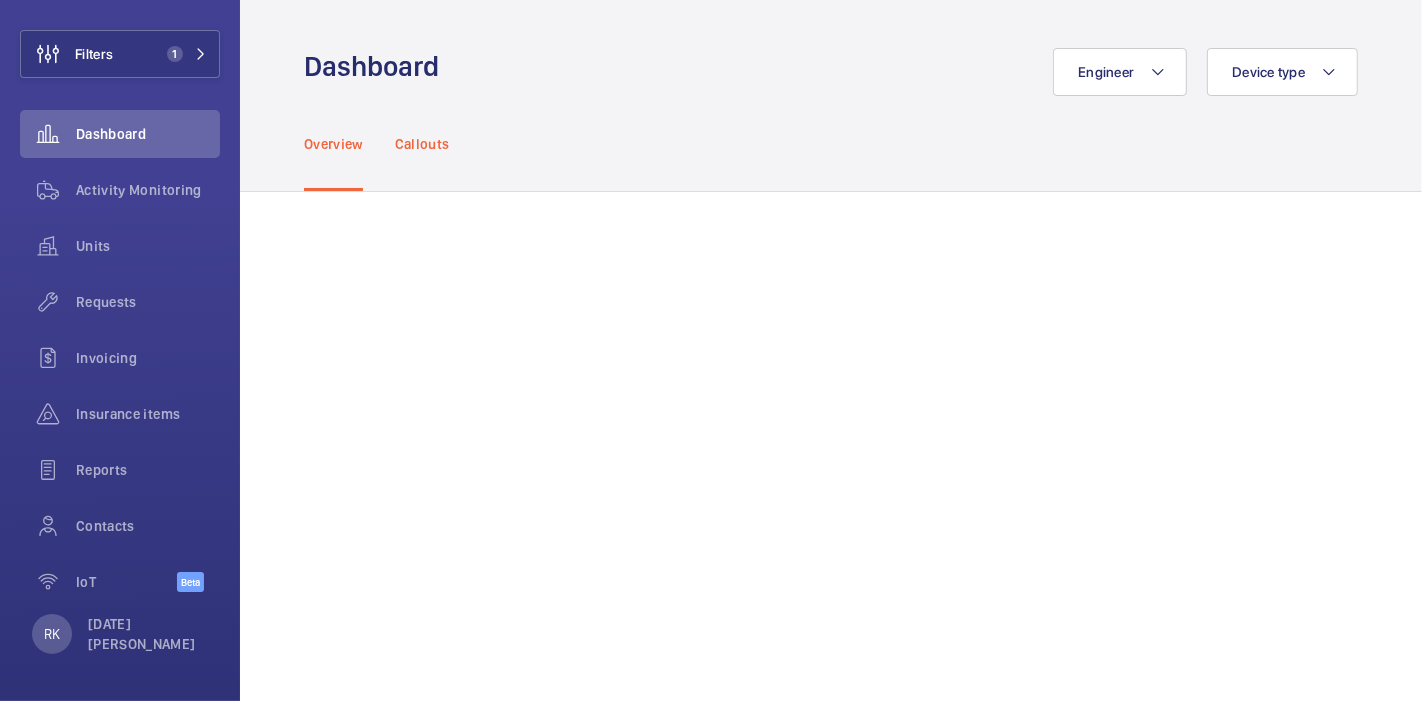 click on "Callouts" 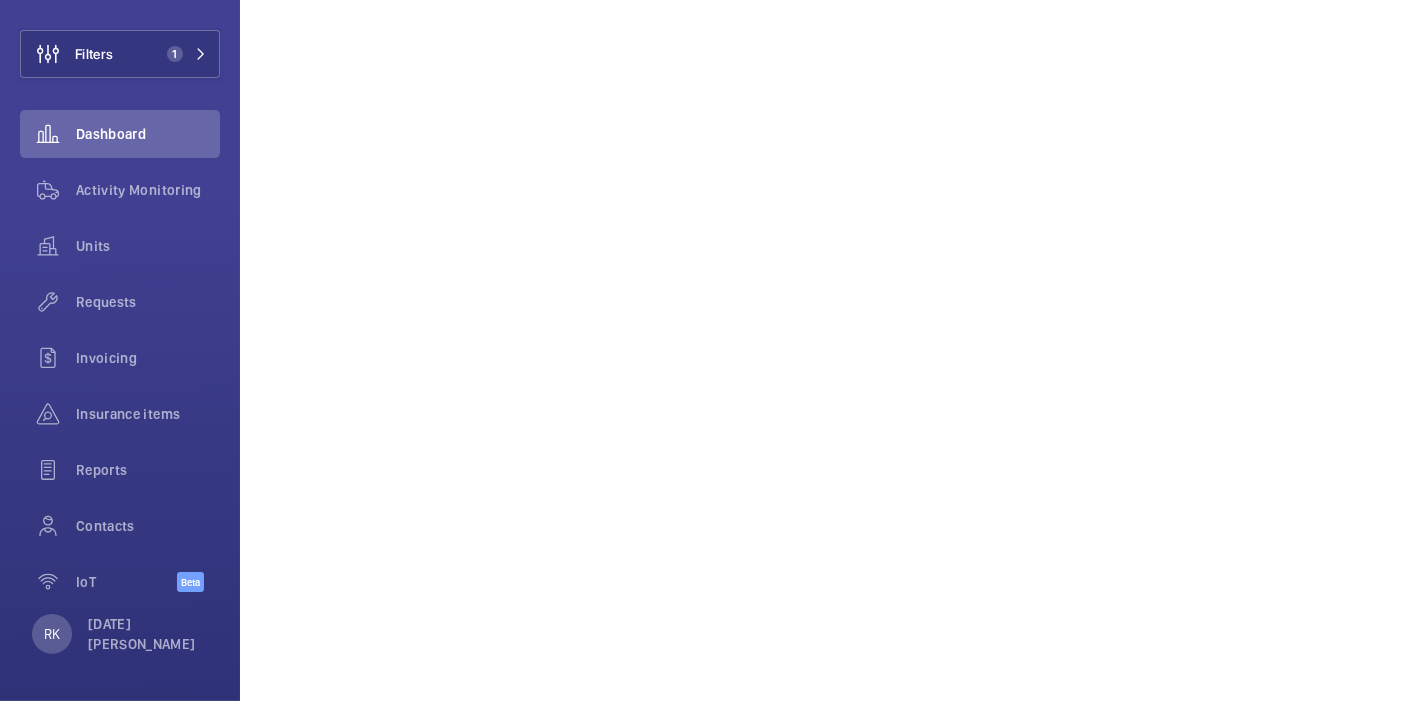 scroll, scrollTop: 1117, scrollLeft: 0, axis: vertical 